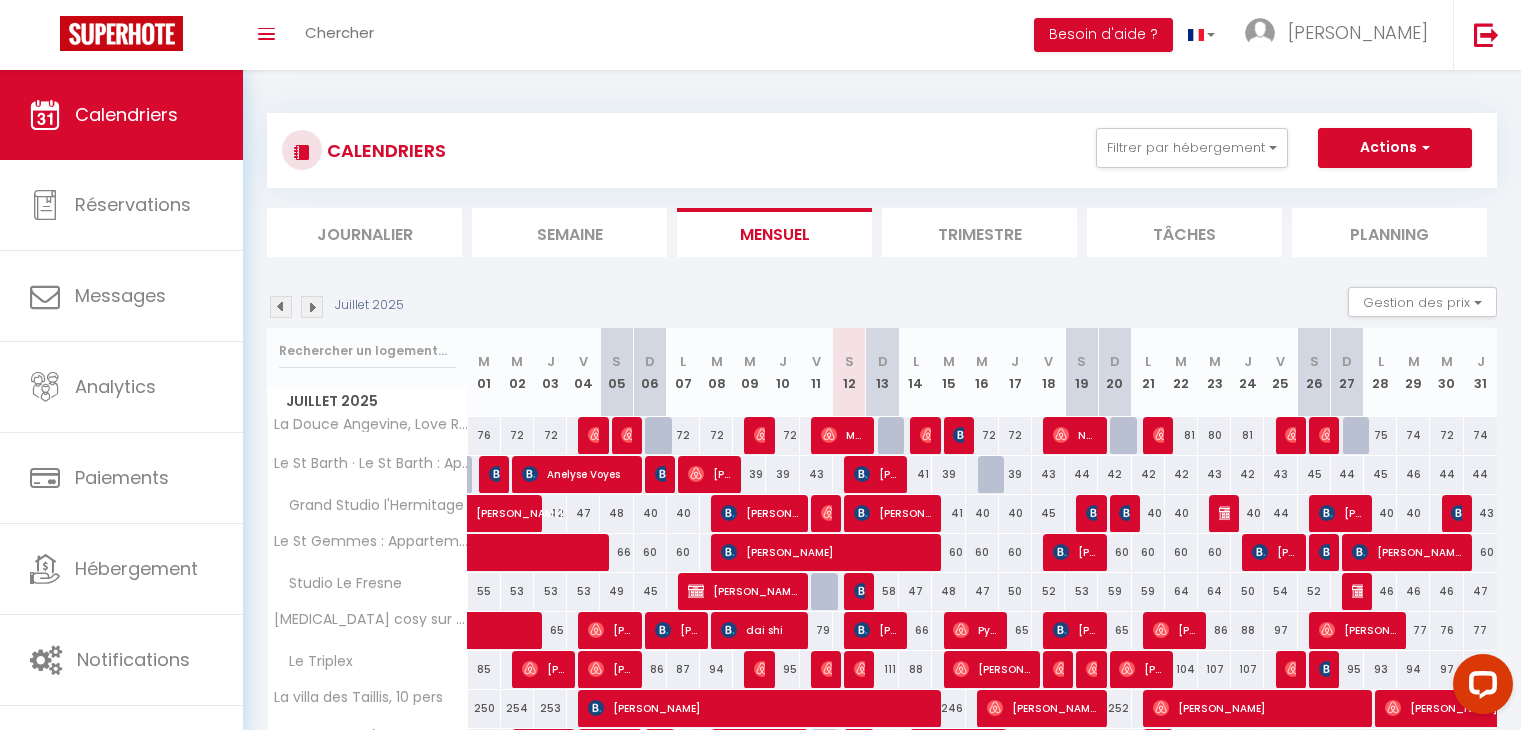 scroll, scrollTop: 0, scrollLeft: 0, axis: both 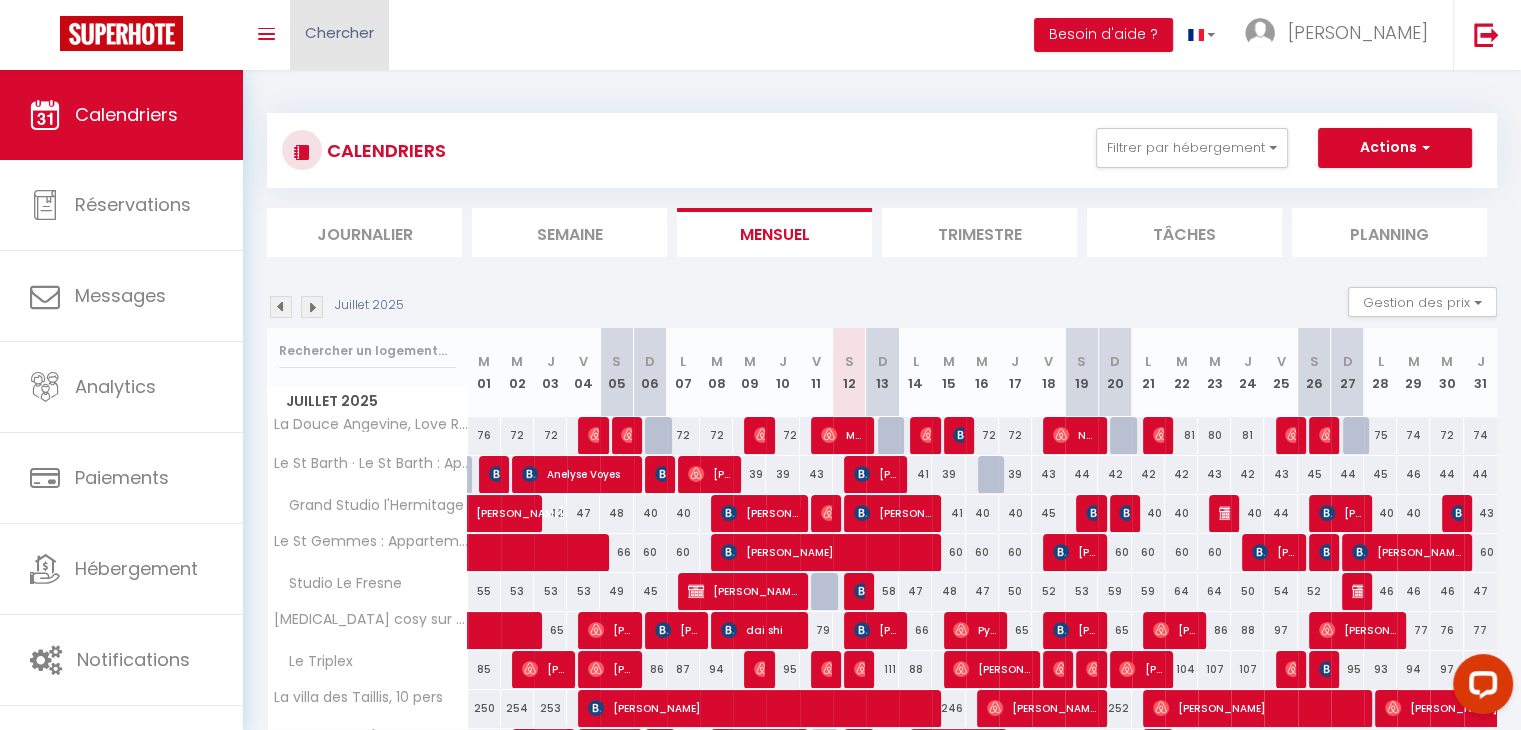 click on "Chercher" at bounding box center [339, 32] 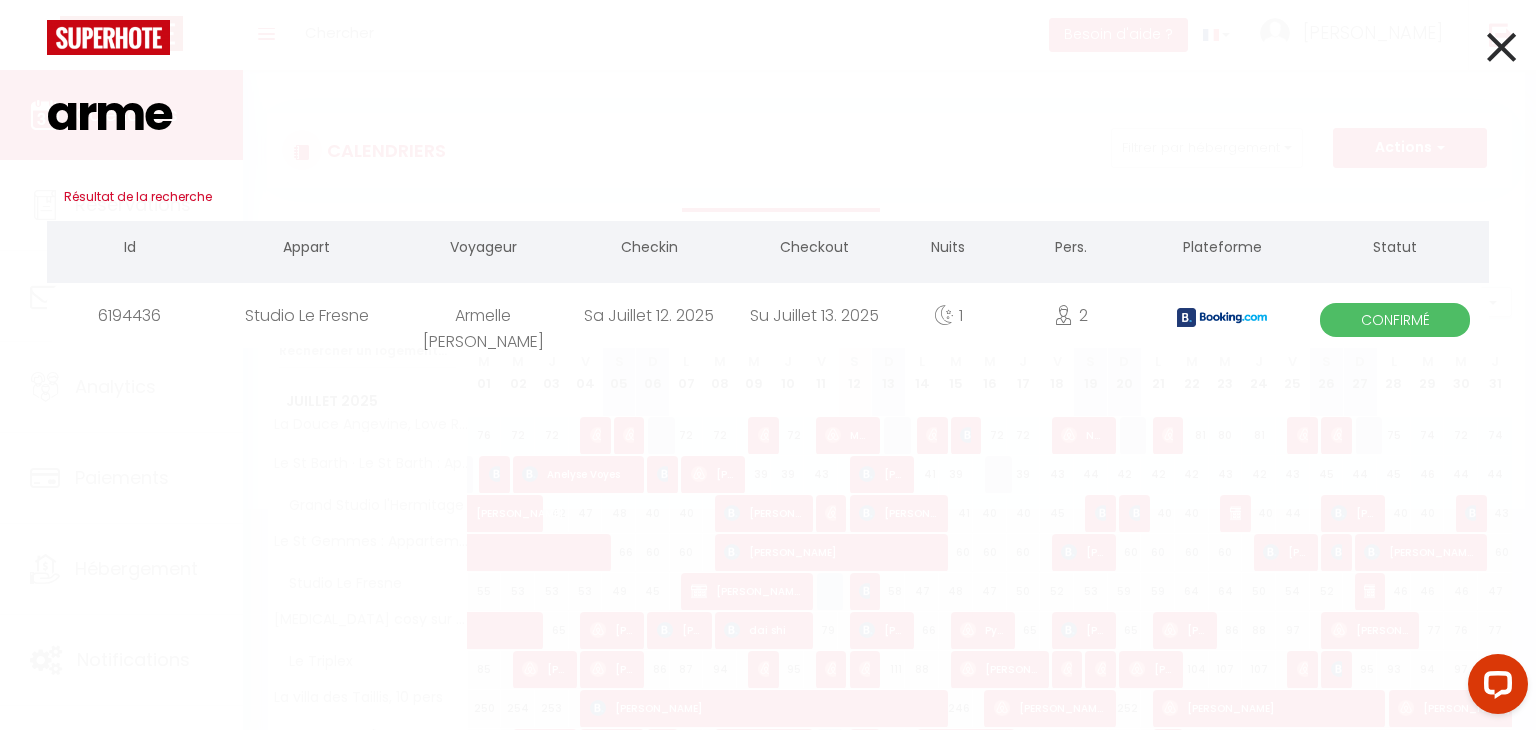 type on "arme" 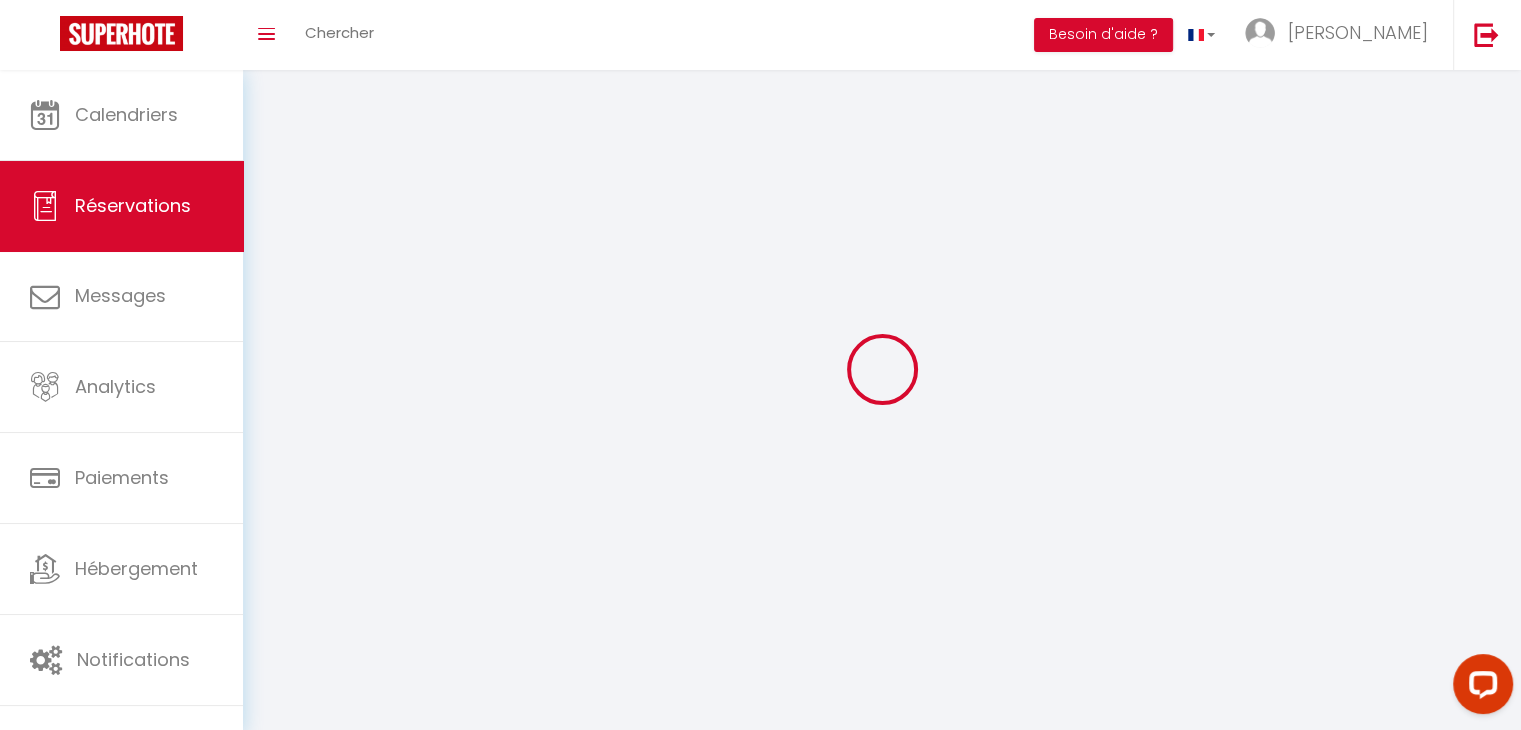 type on "Armelle" 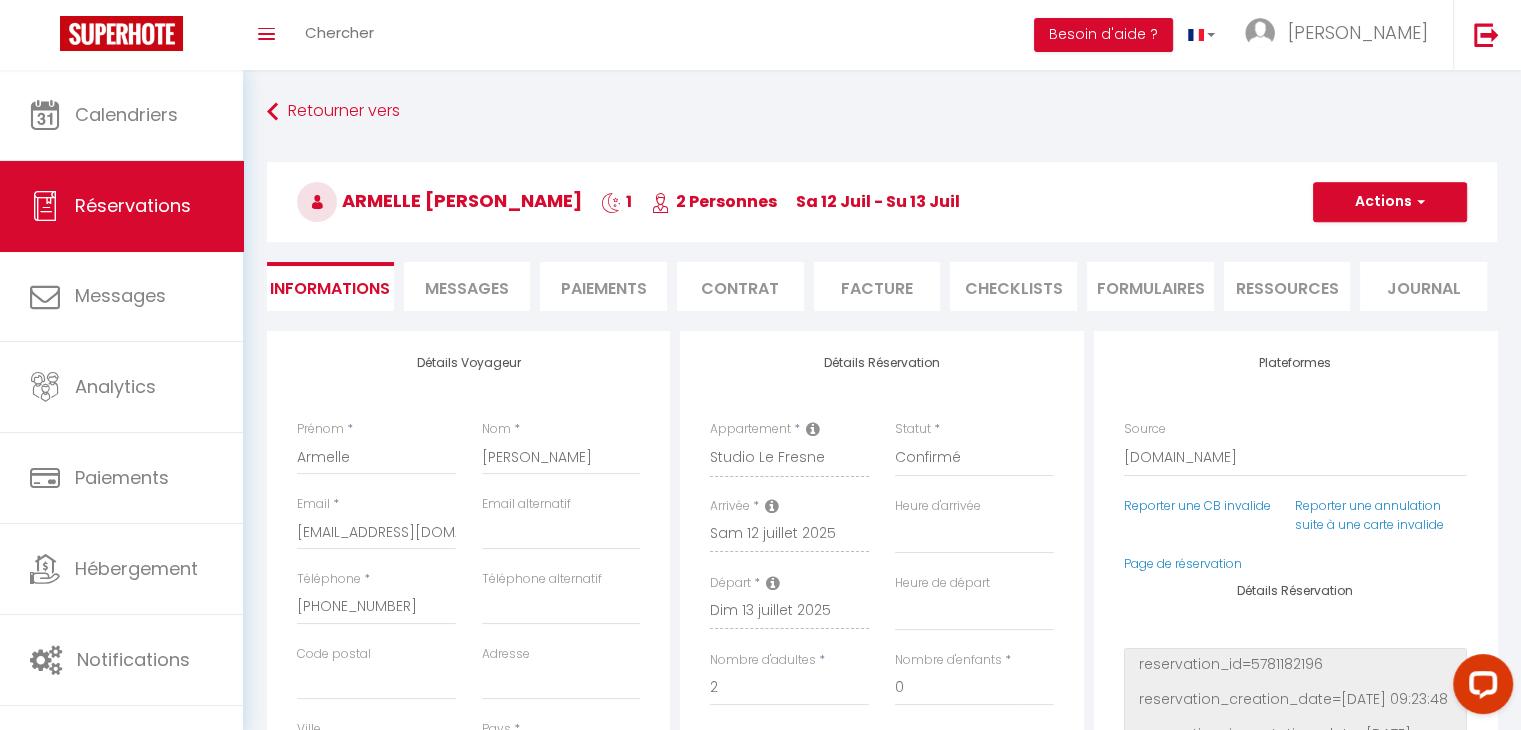 type on "25" 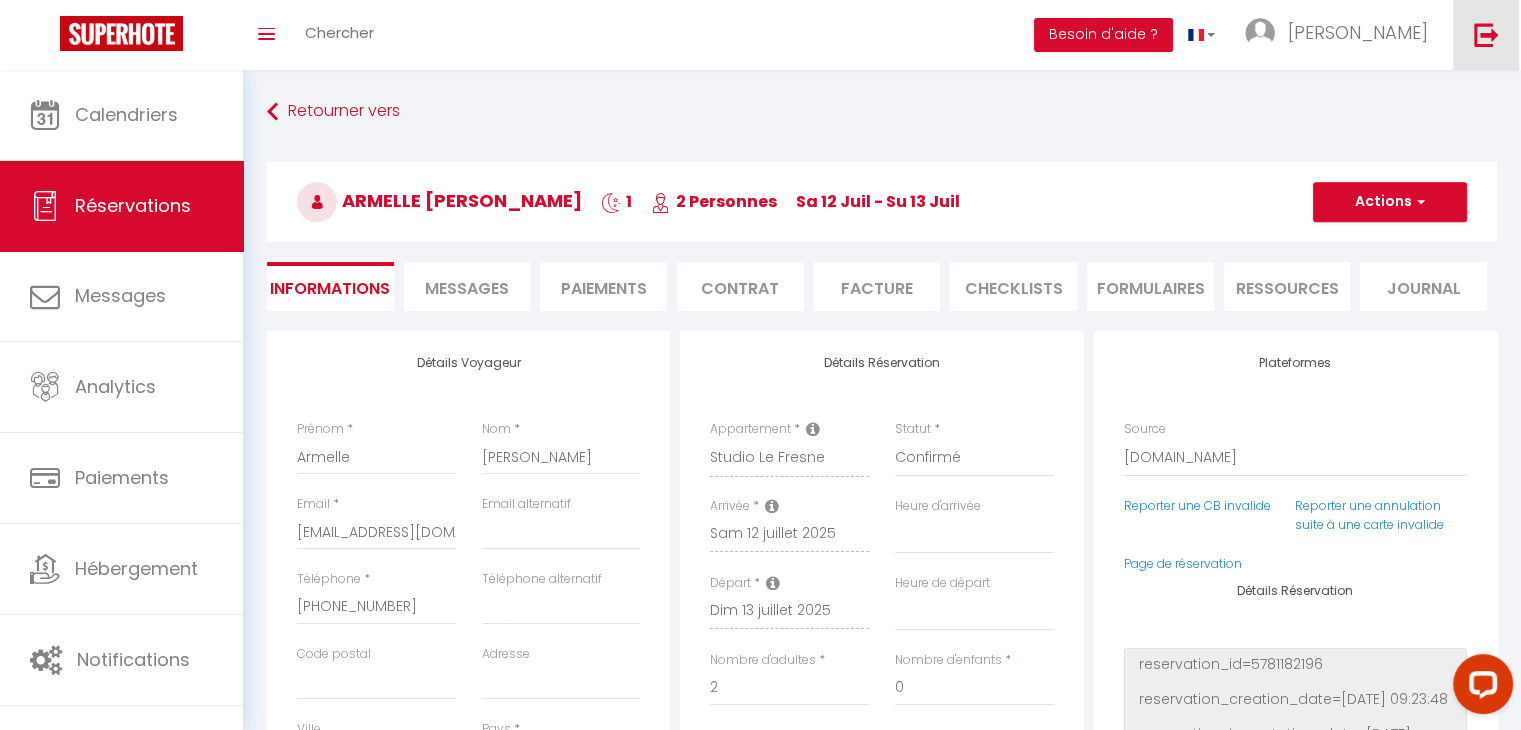 click at bounding box center (1486, 34) 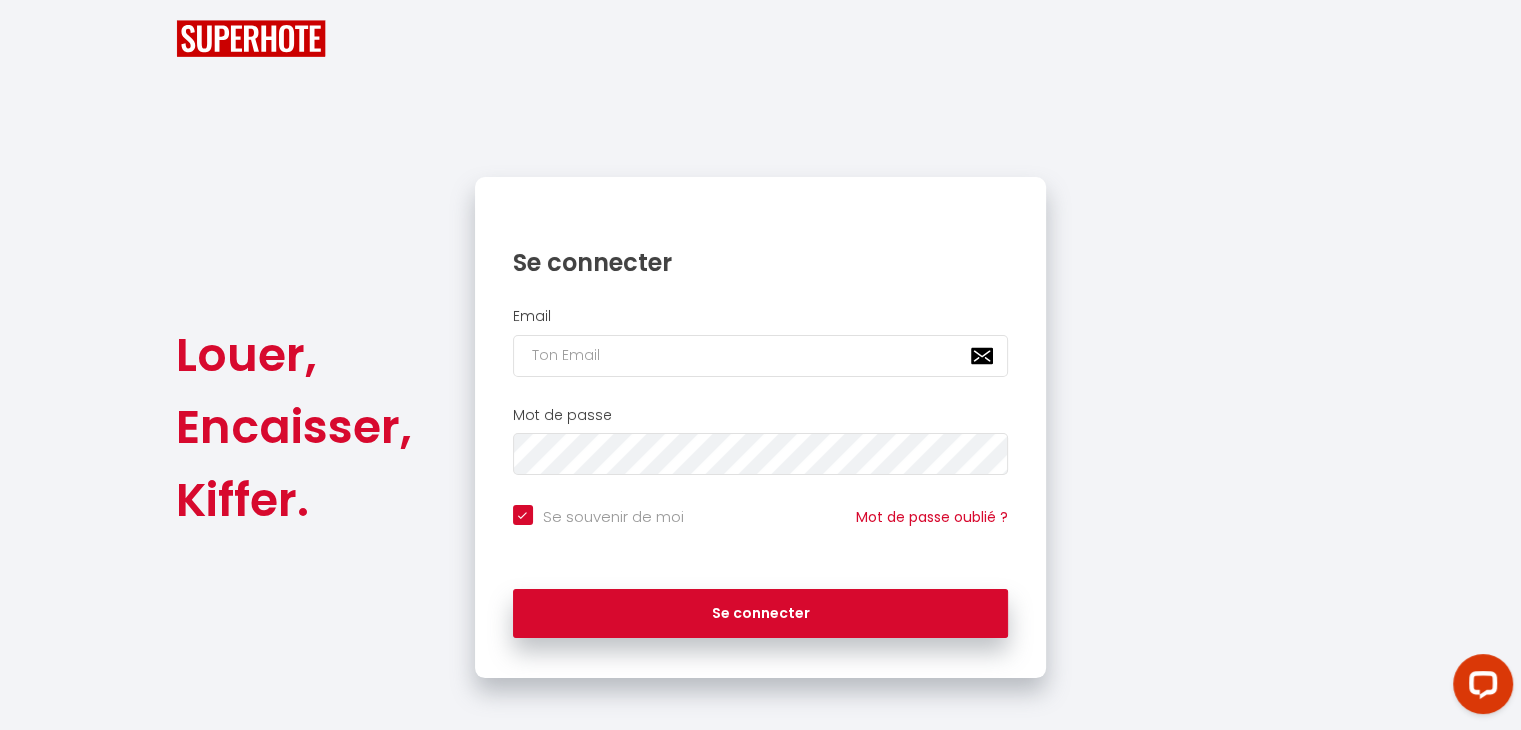 checkbox on "true" 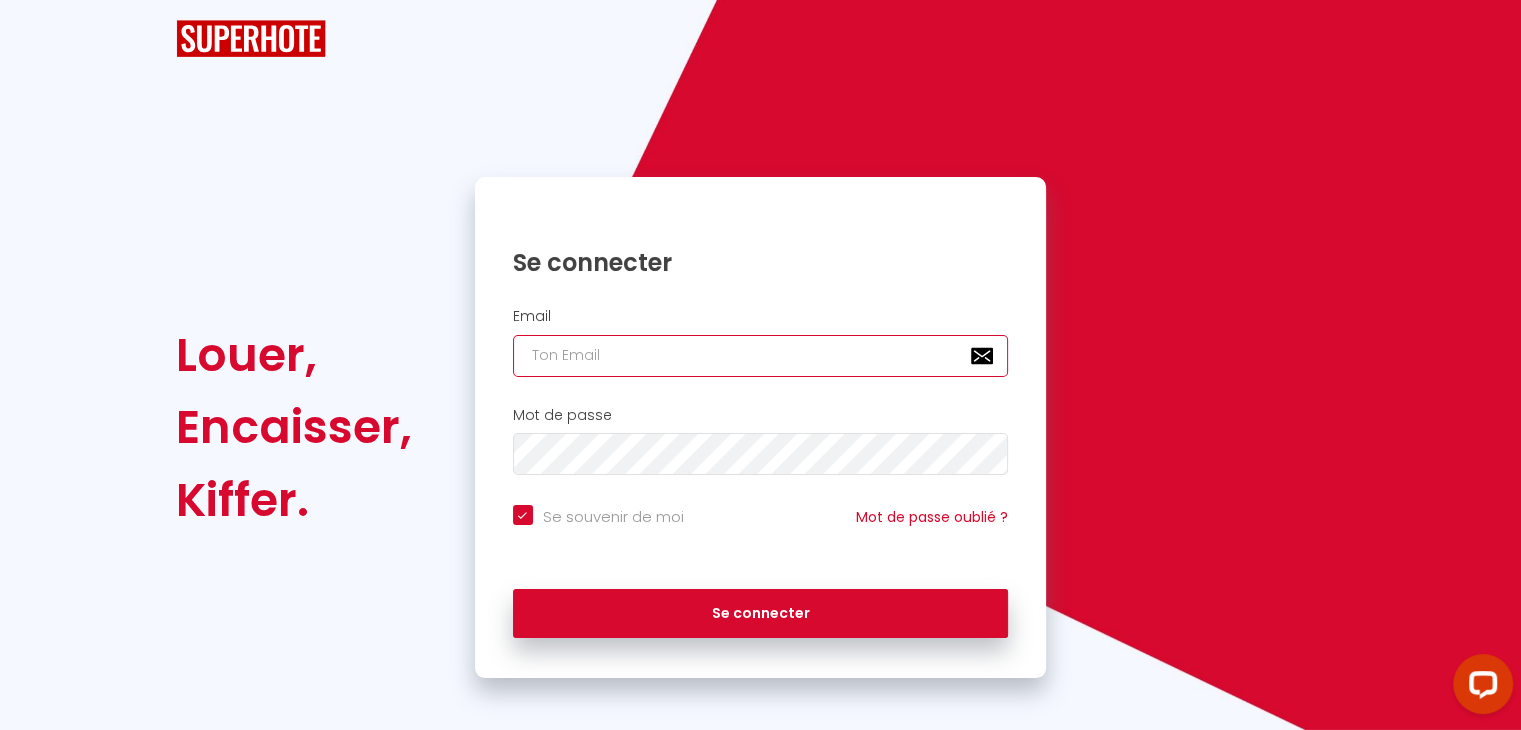click at bounding box center (761, 356) 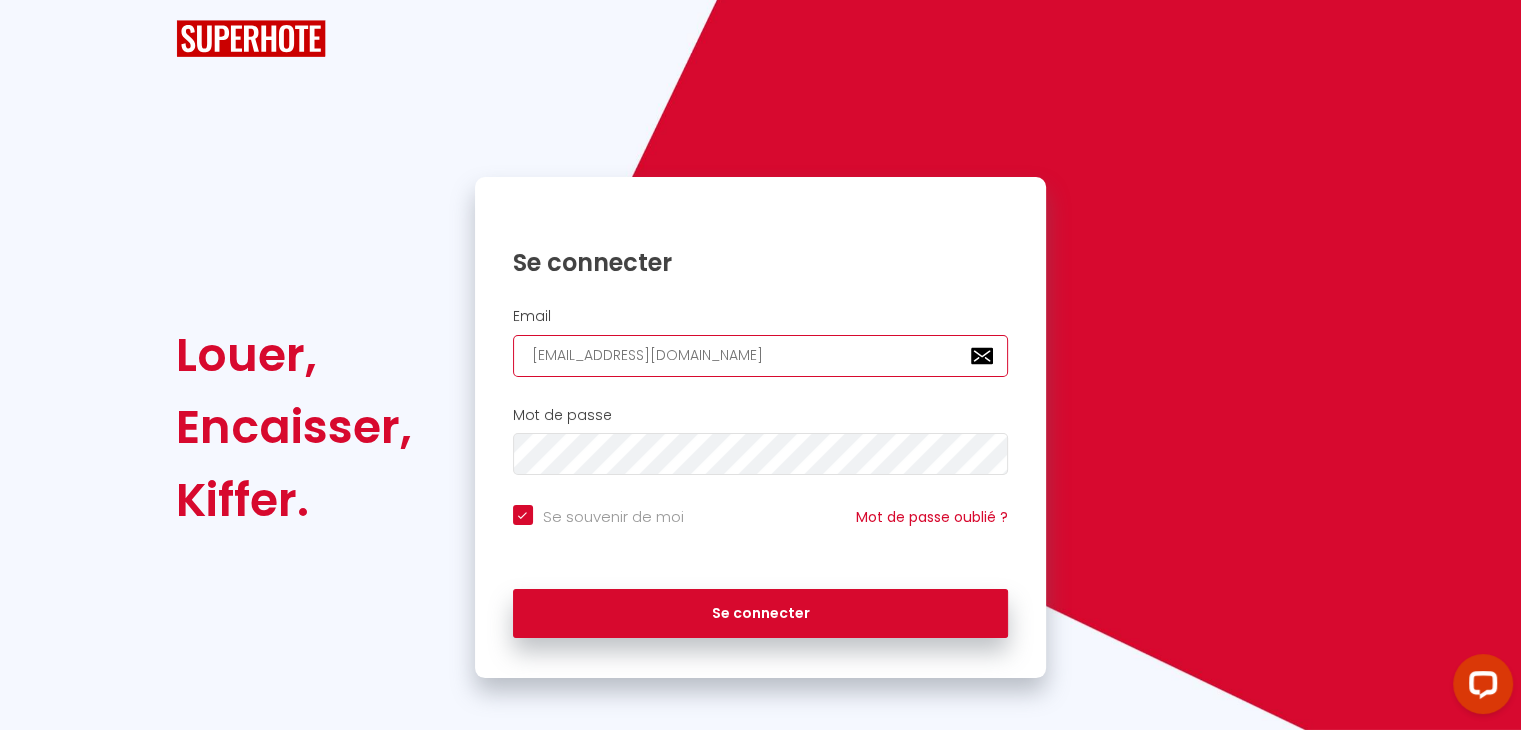 checkbox on "true" 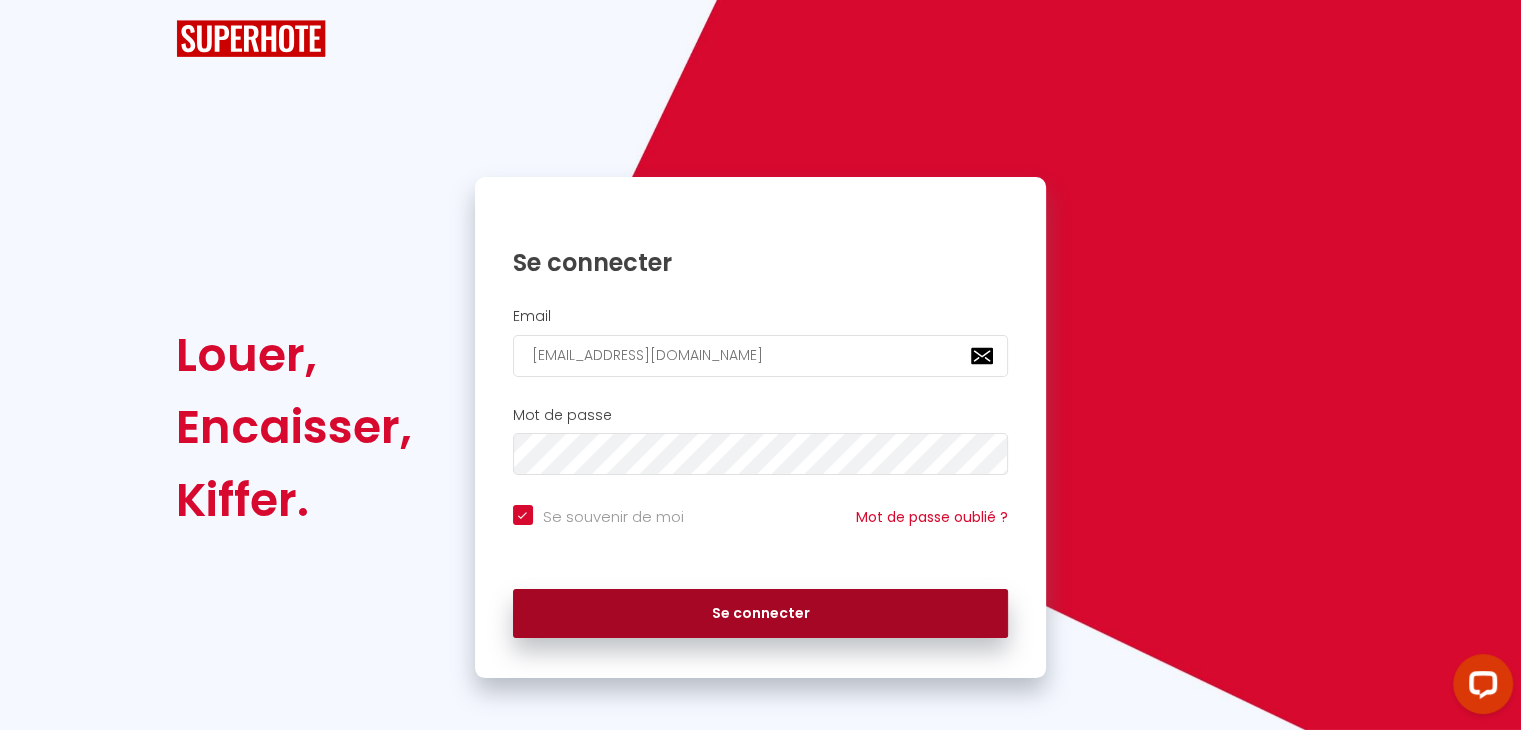 click on "Se connecter" at bounding box center [761, 614] 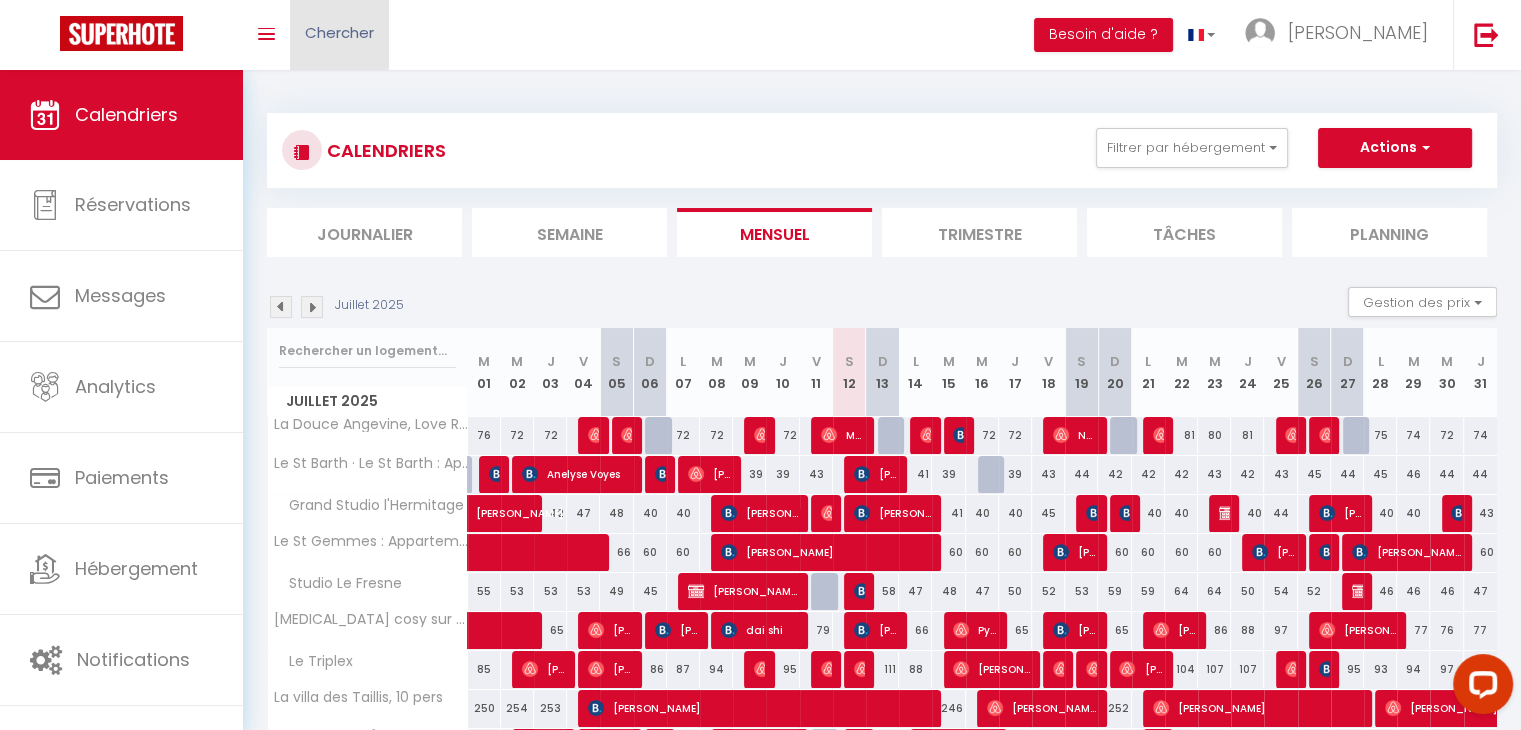 click on "Chercher" at bounding box center [339, 35] 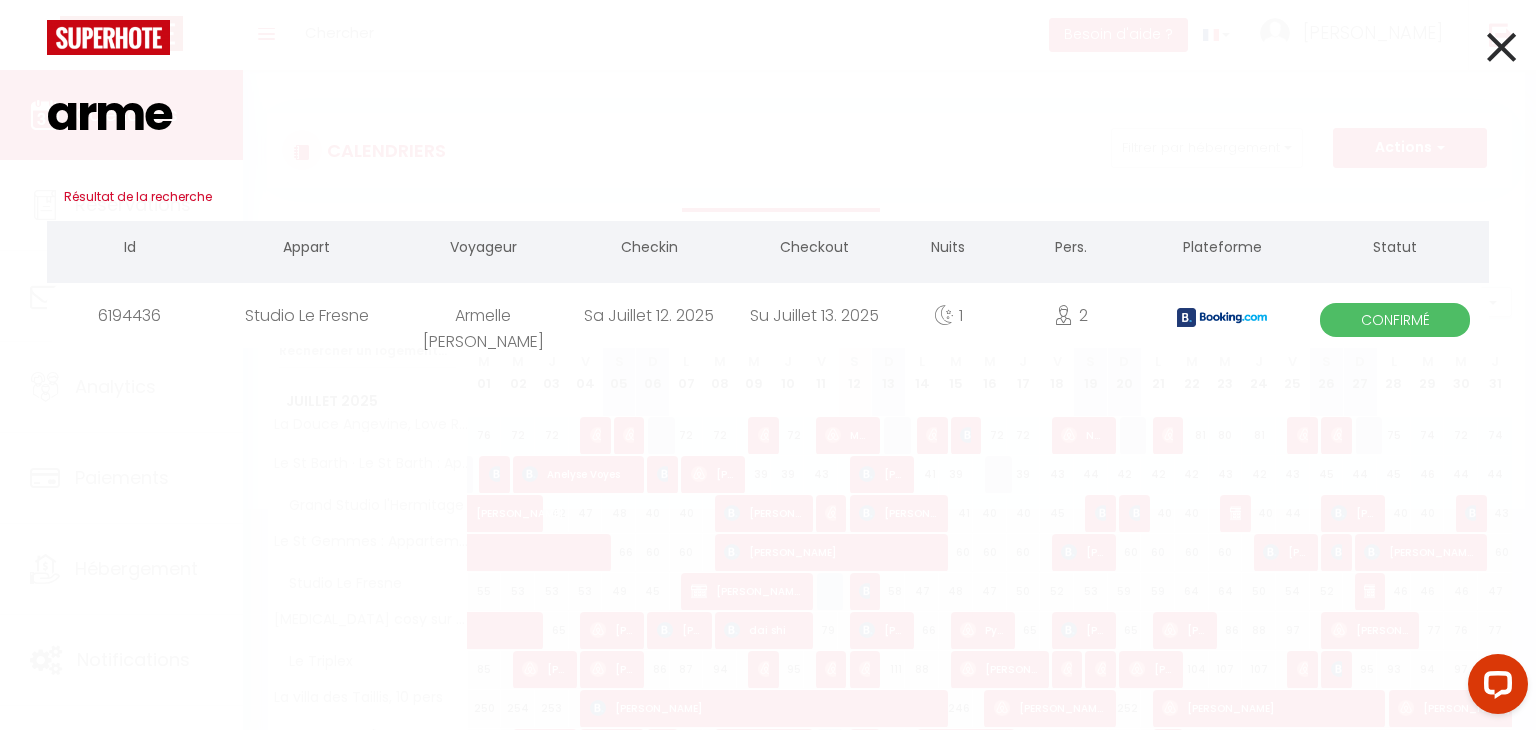 type on "arme" 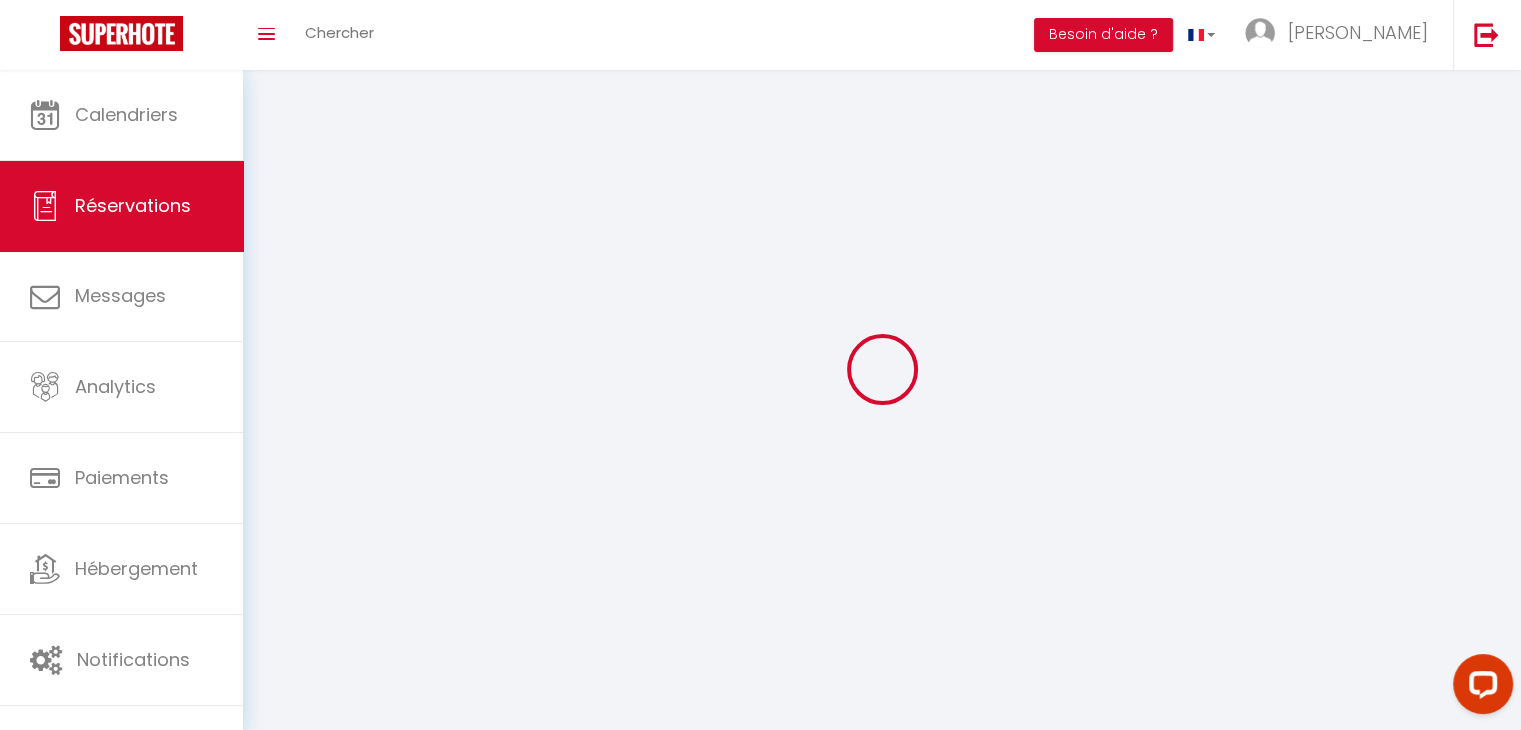 select 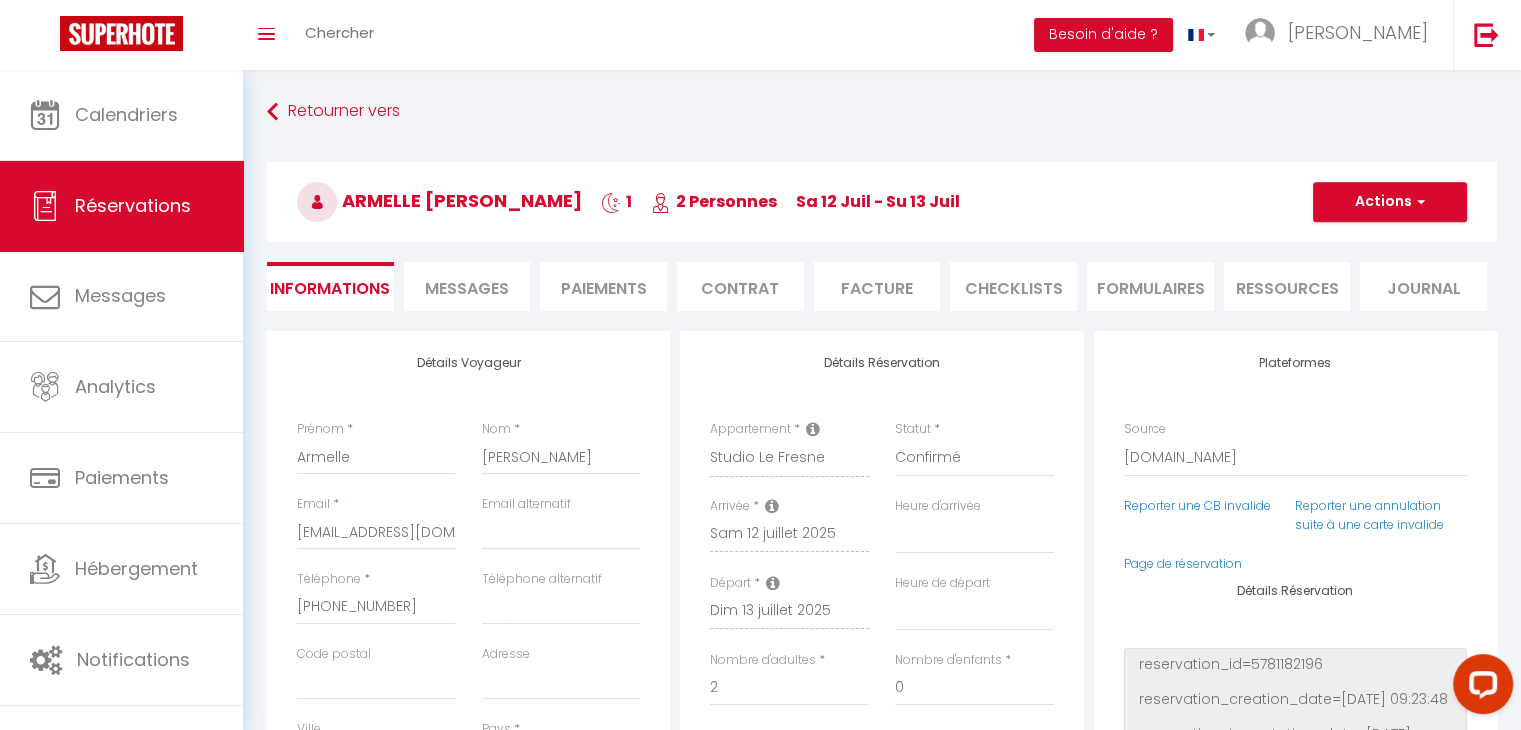 checkbox on "false" 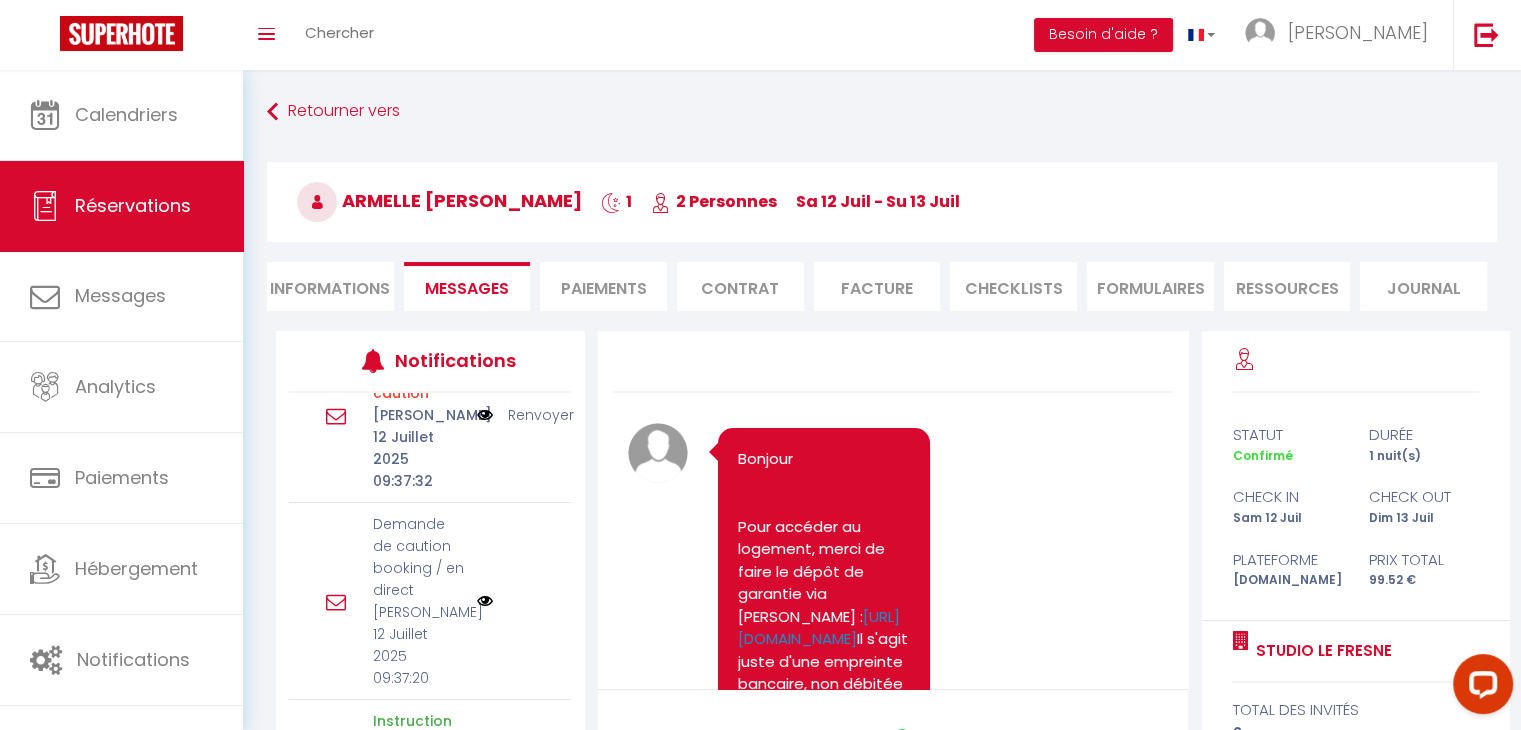 scroll, scrollTop: 856, scrollLeft: 0, axis: vertical 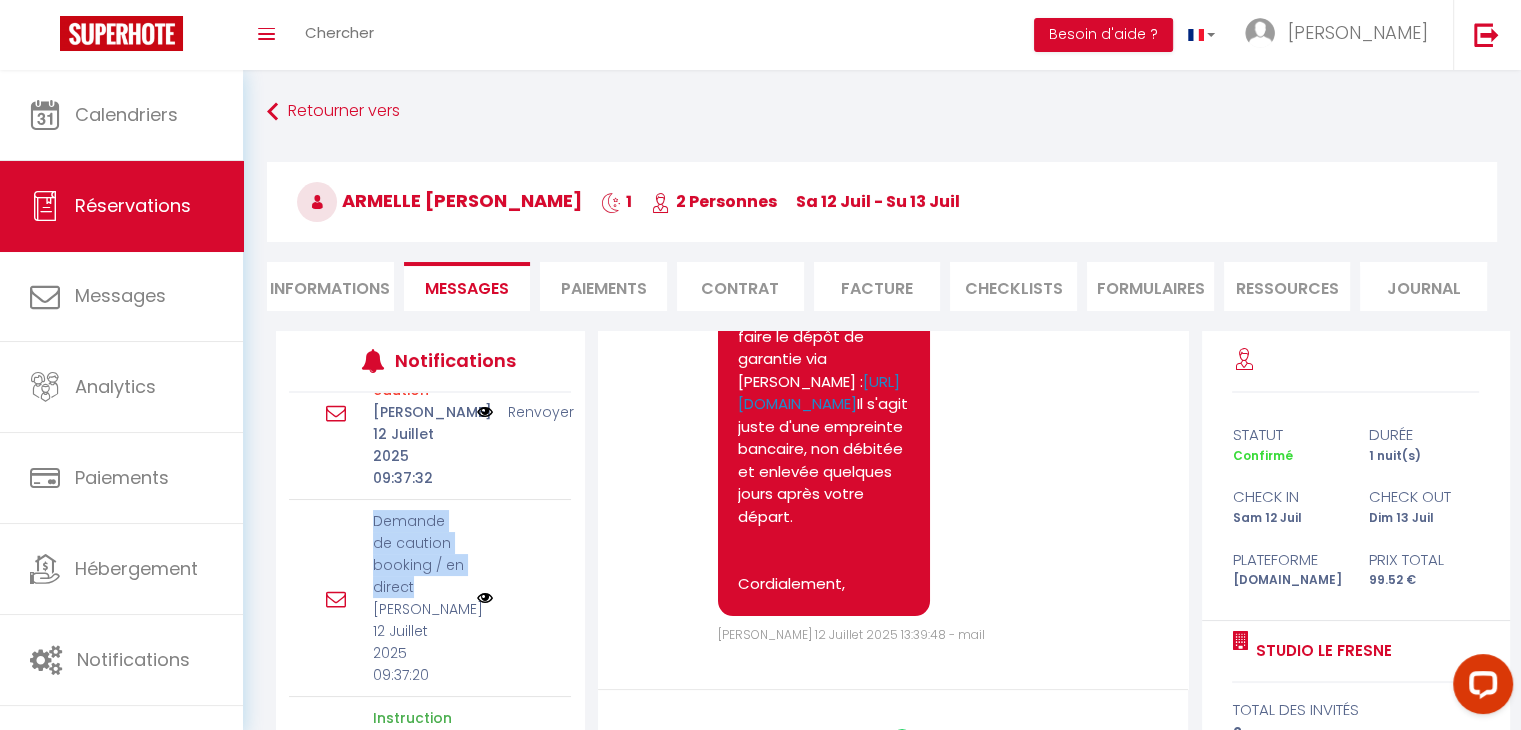 drag, startPoint x: 366, startPoint y: 496, endPoint x: 434, endPoint y: 569, distance: 99.764725 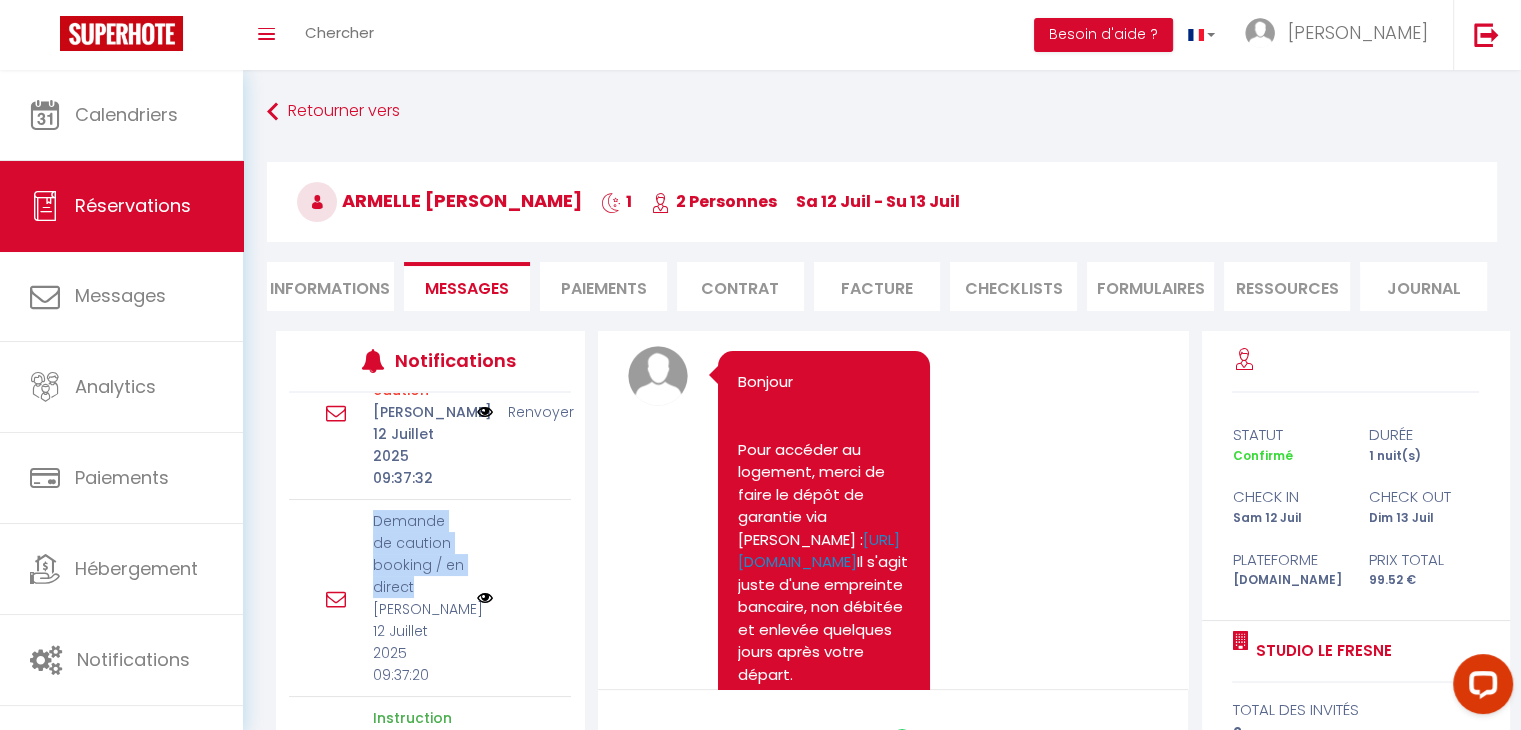 scroll, scrollTop: 48, scrollLeft: 0, axis: vertical 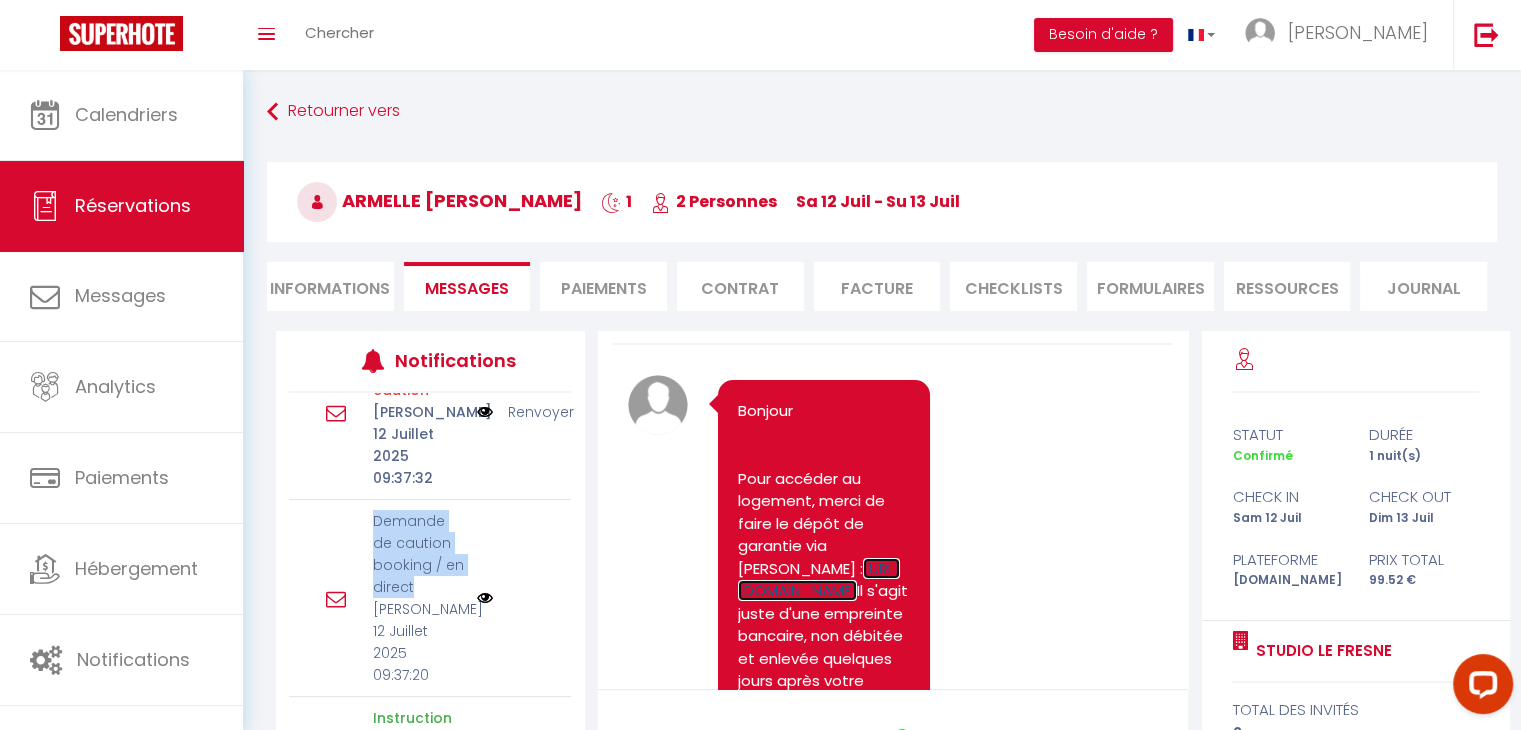 click on "[URL][DOMAIN_NAME]" at bounding box center (819, 580) 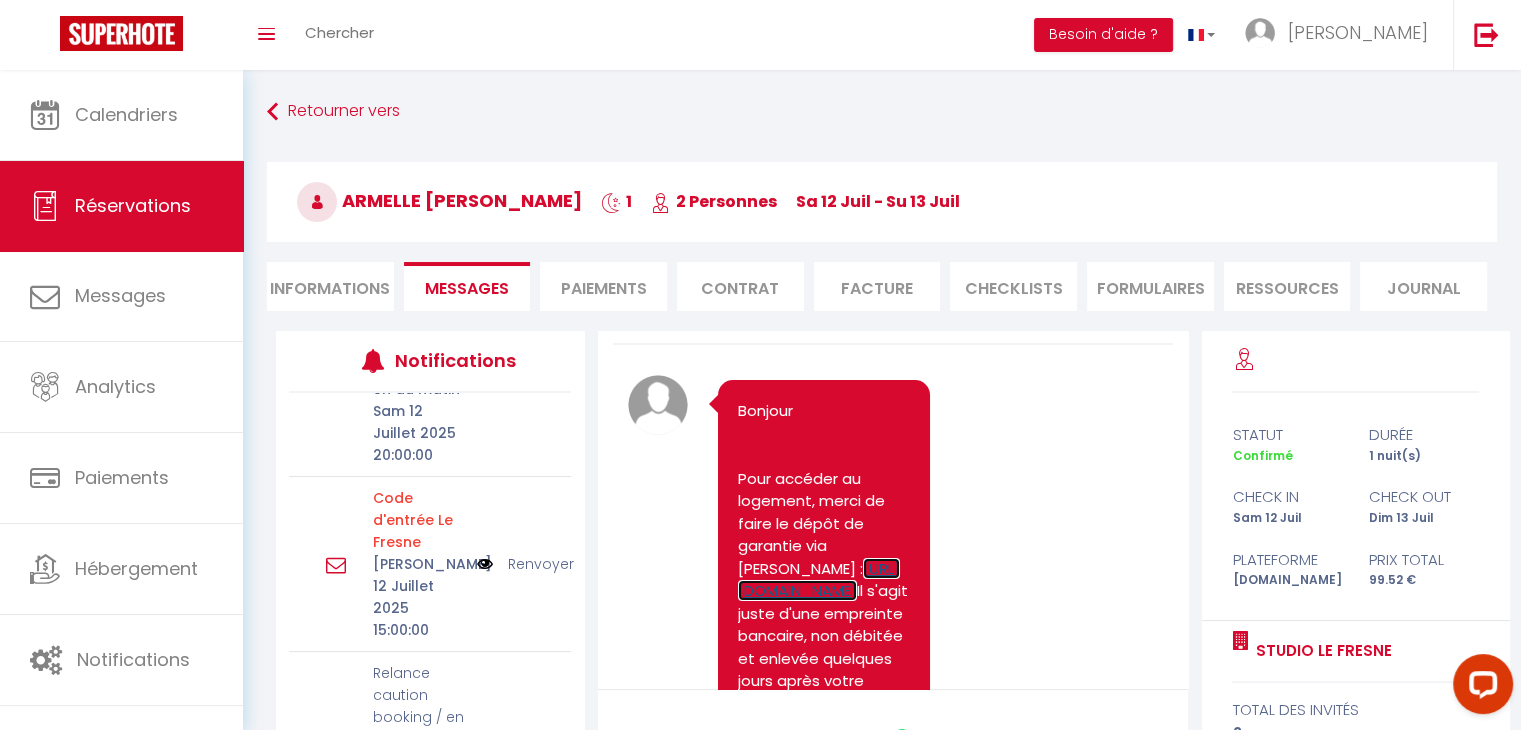 scroll, scrollTop: 270, scrollLeft: 0, axis: vertical 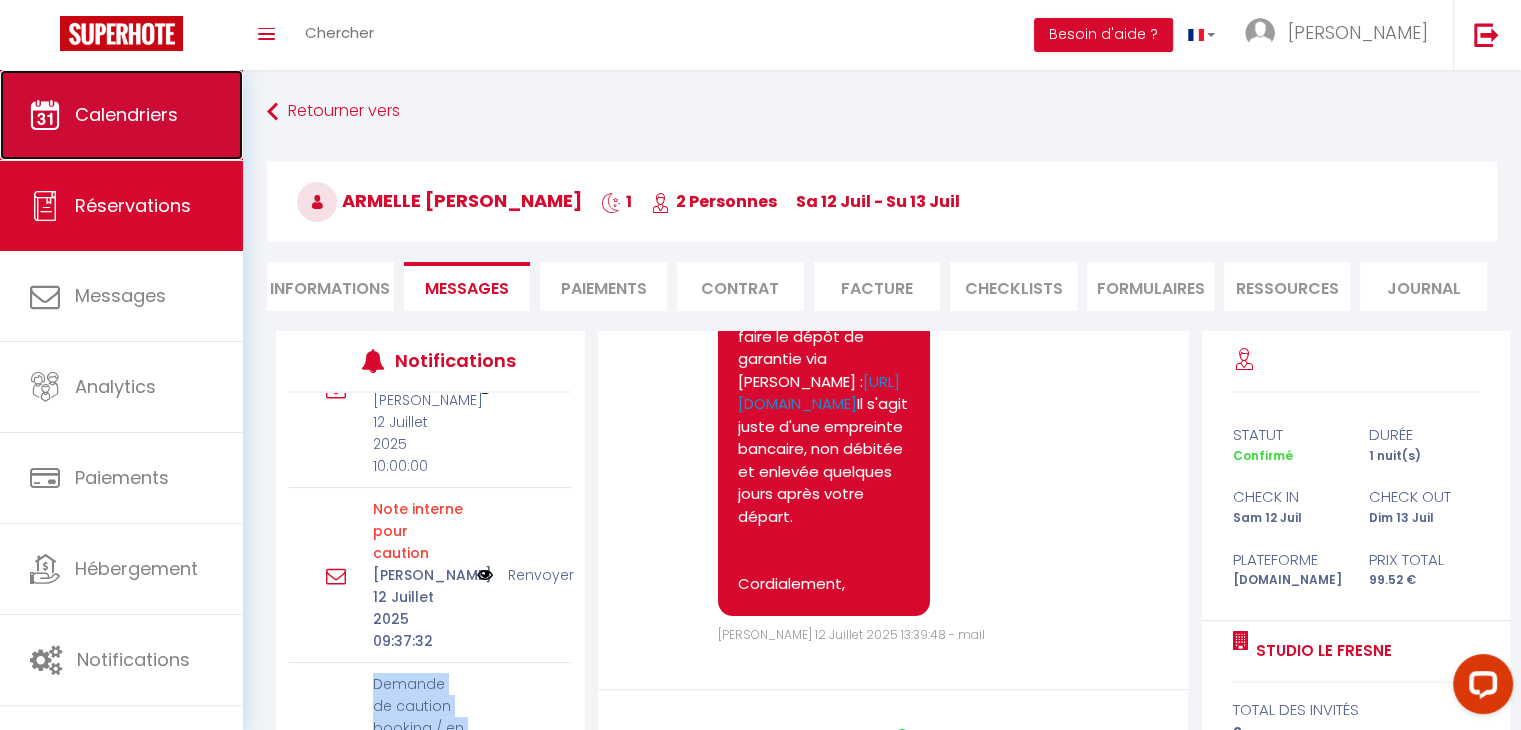 click on "Calendriers" at bounding box center (121, 115) 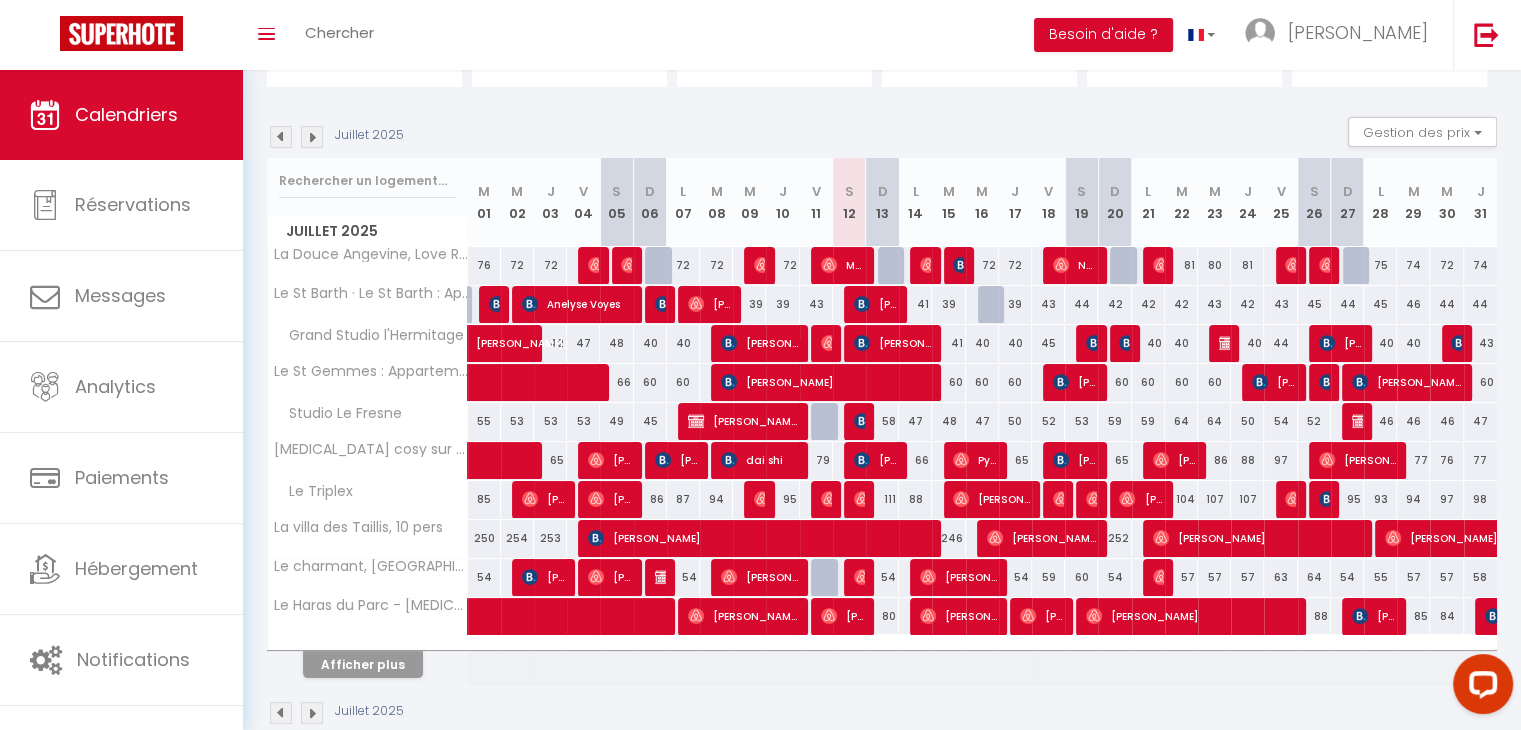 scroll, scrollTop: 171, scrollLeft: 0, axis: vertical 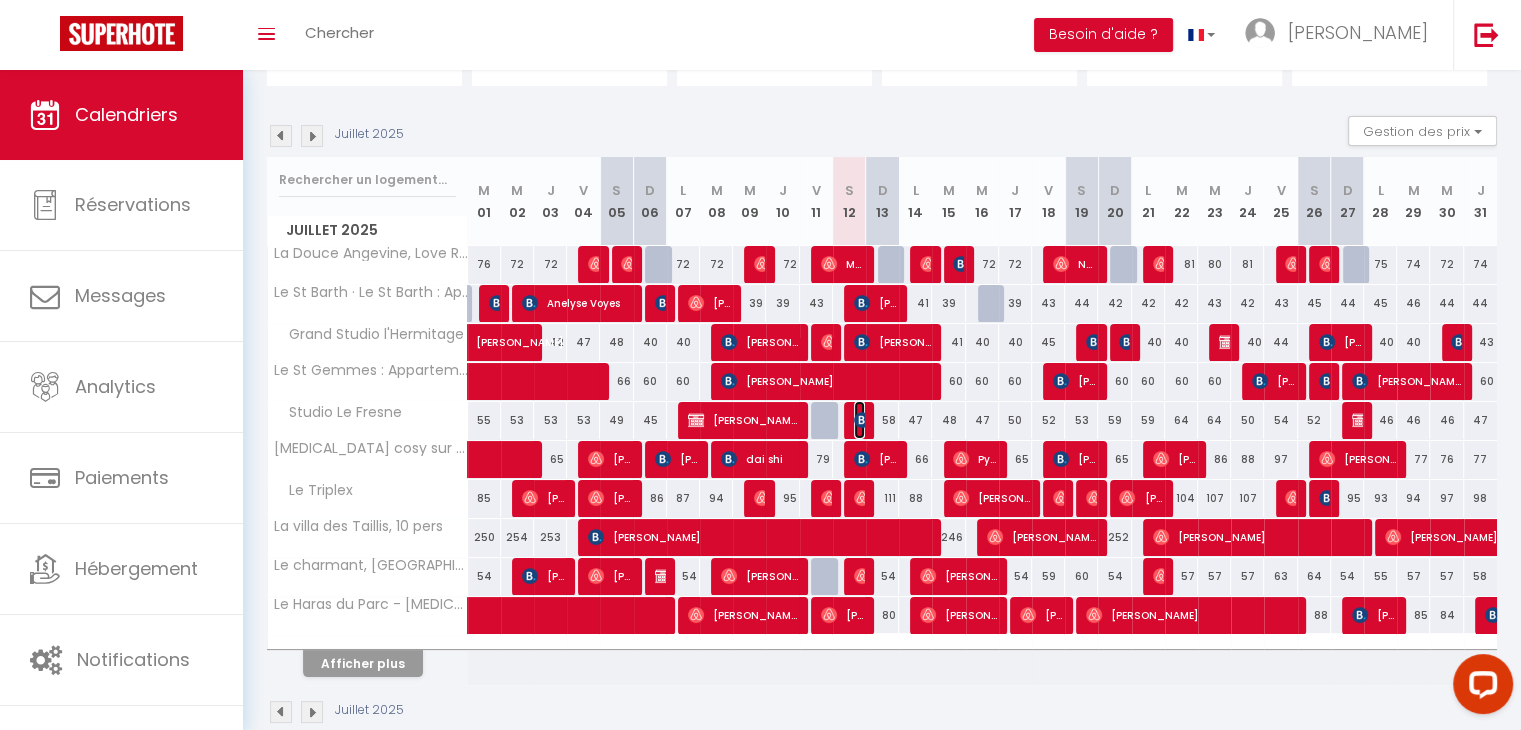 click at bounding box center [862, 420] 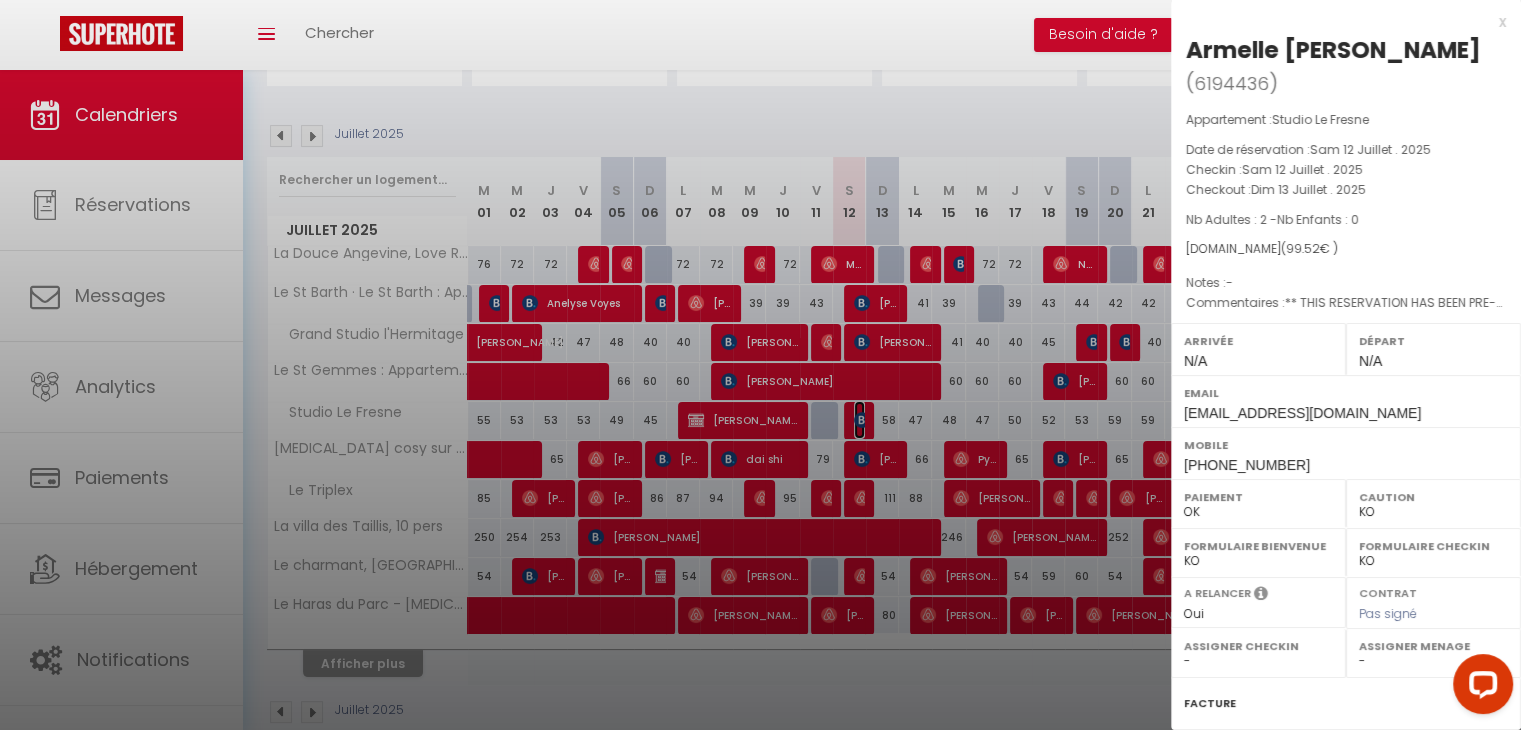 select on "47144" 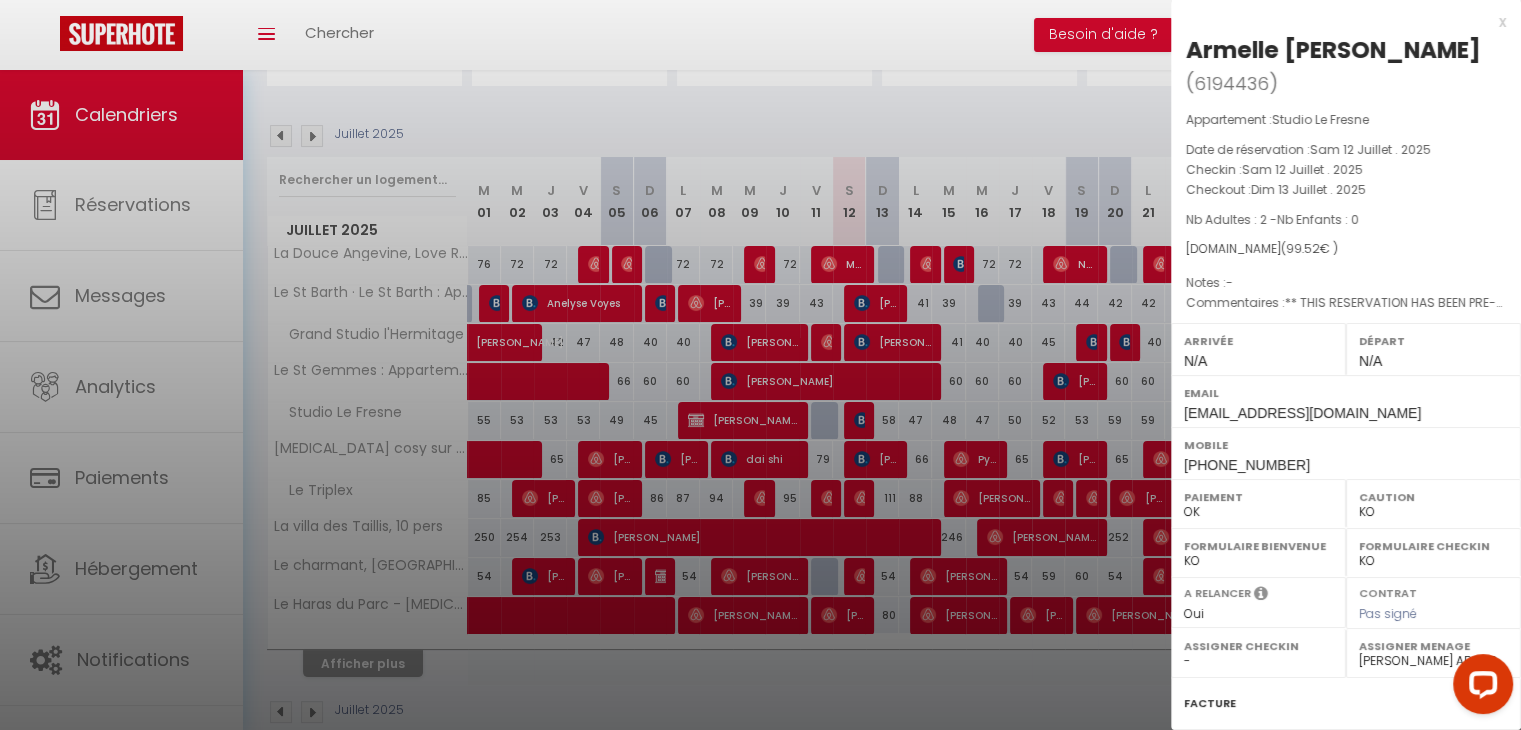 click on "6194436" at bounding box center (1231, 83) 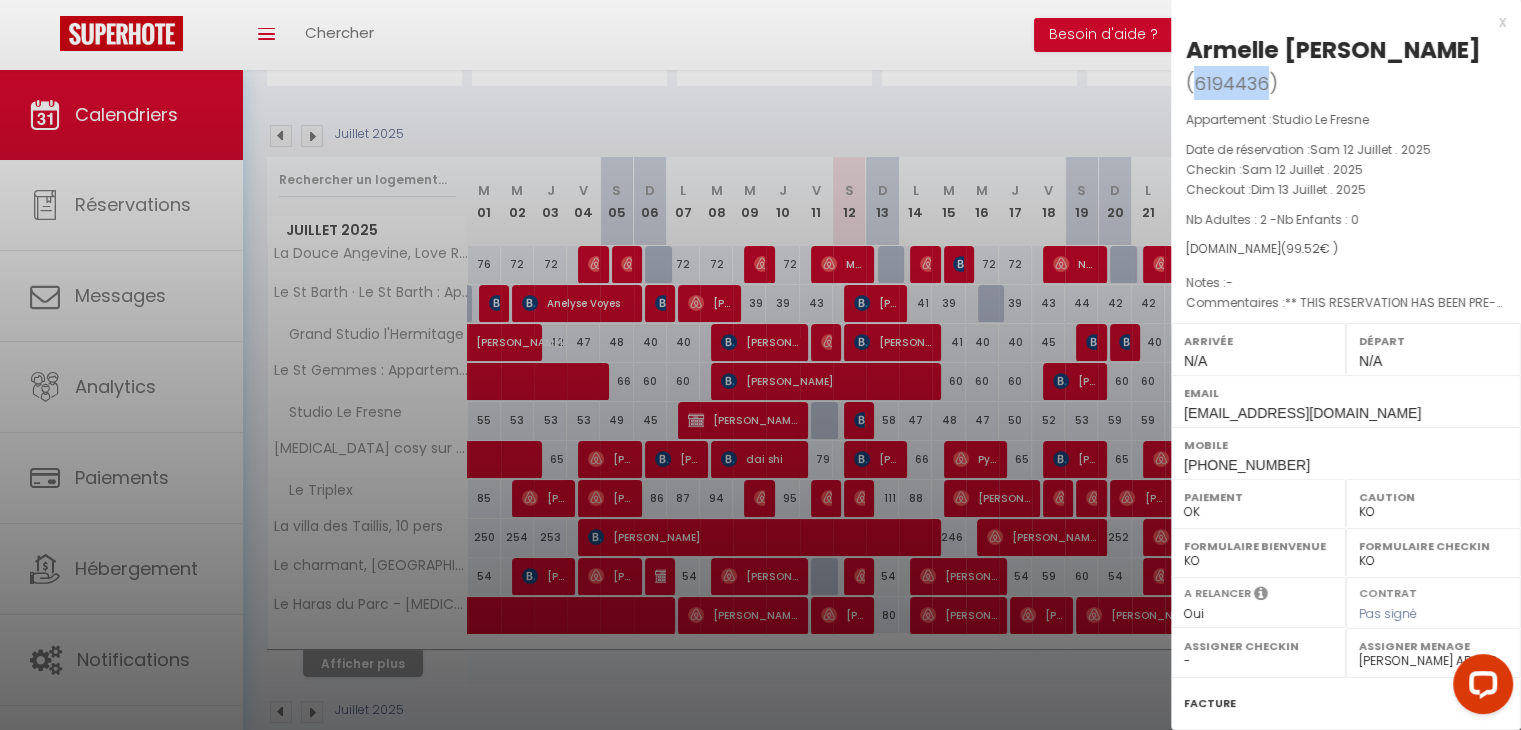 click on "6194436" at bounding box center (1231, 83) 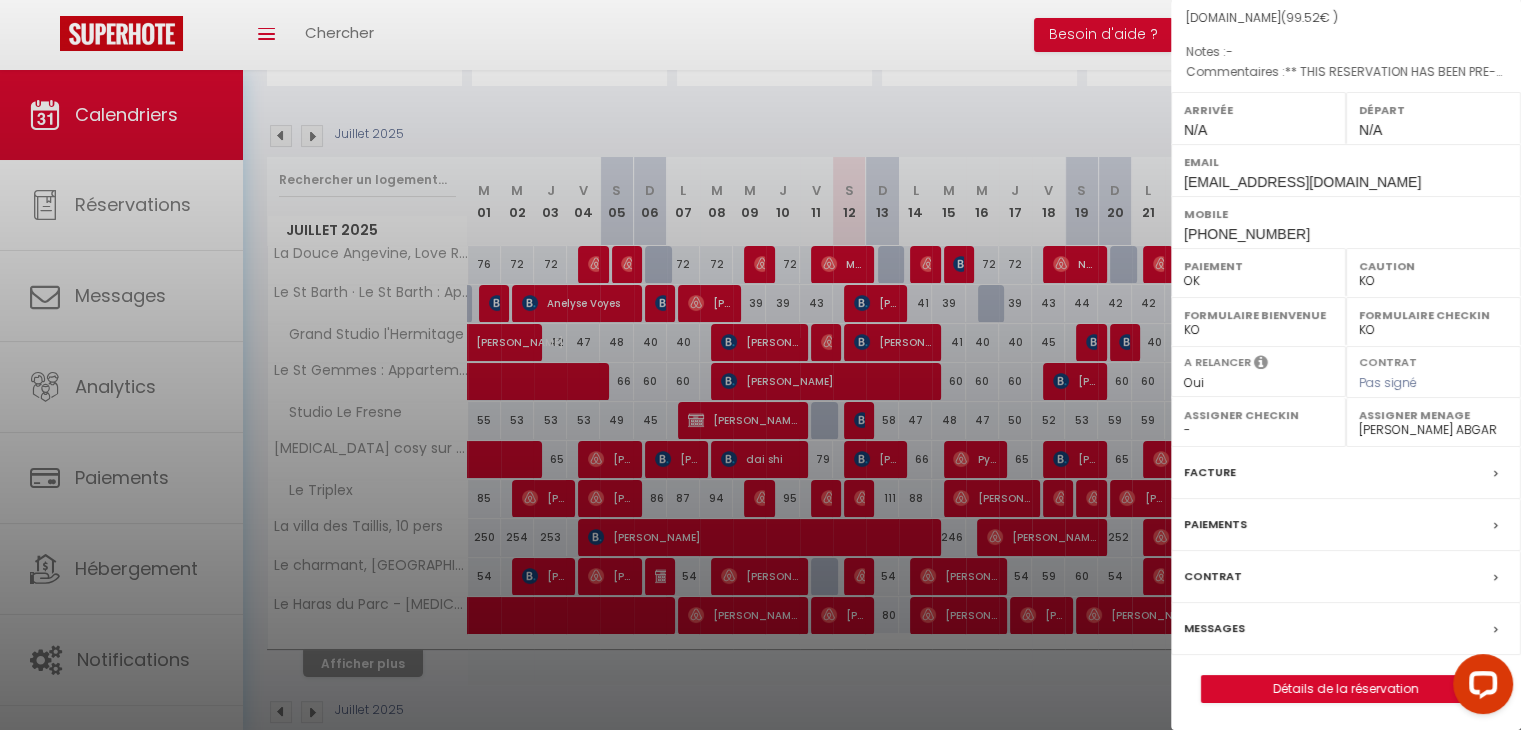 click on "Messages" at bounding box center [1214, 628] 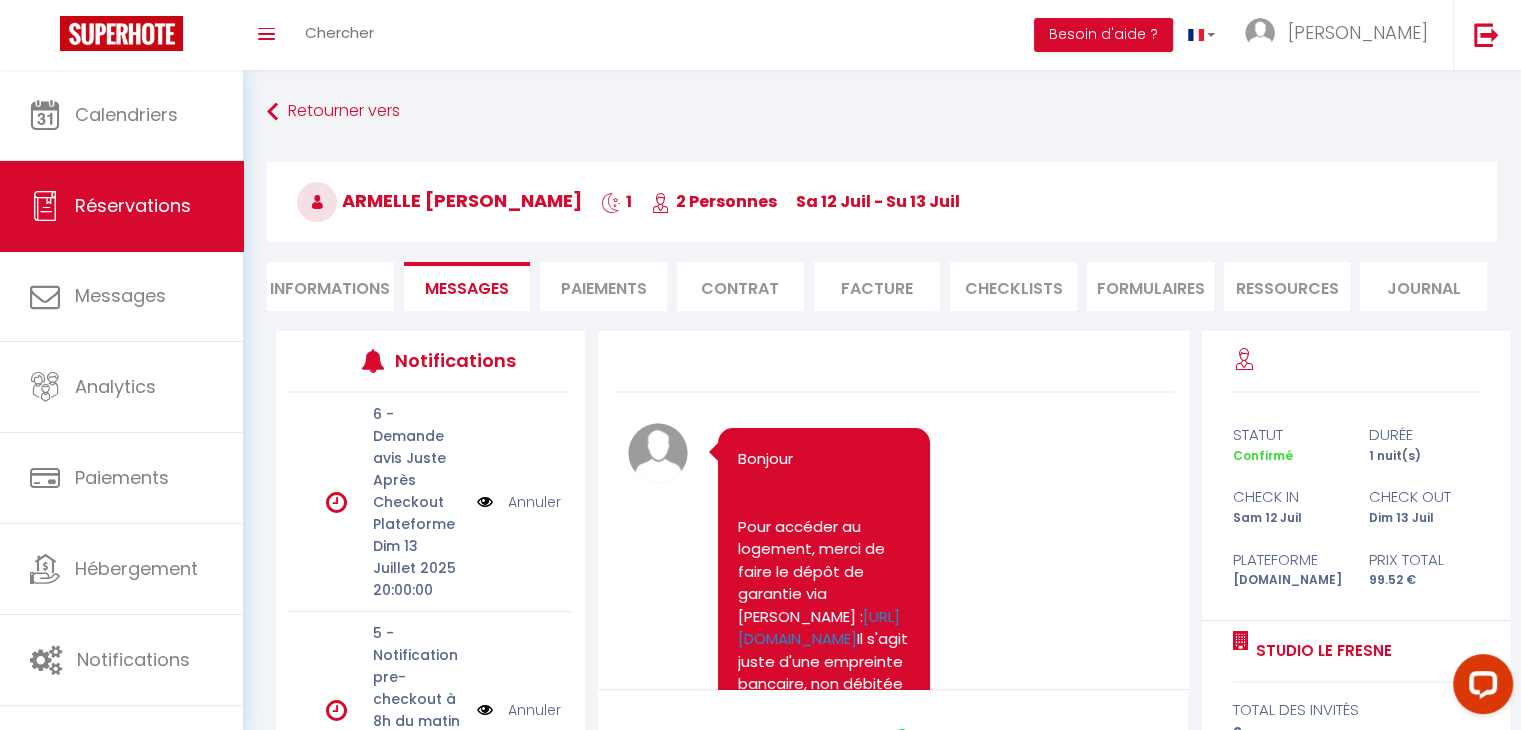 scroll, scrollTop: 280, scrollLeft: 0, axis: vertical 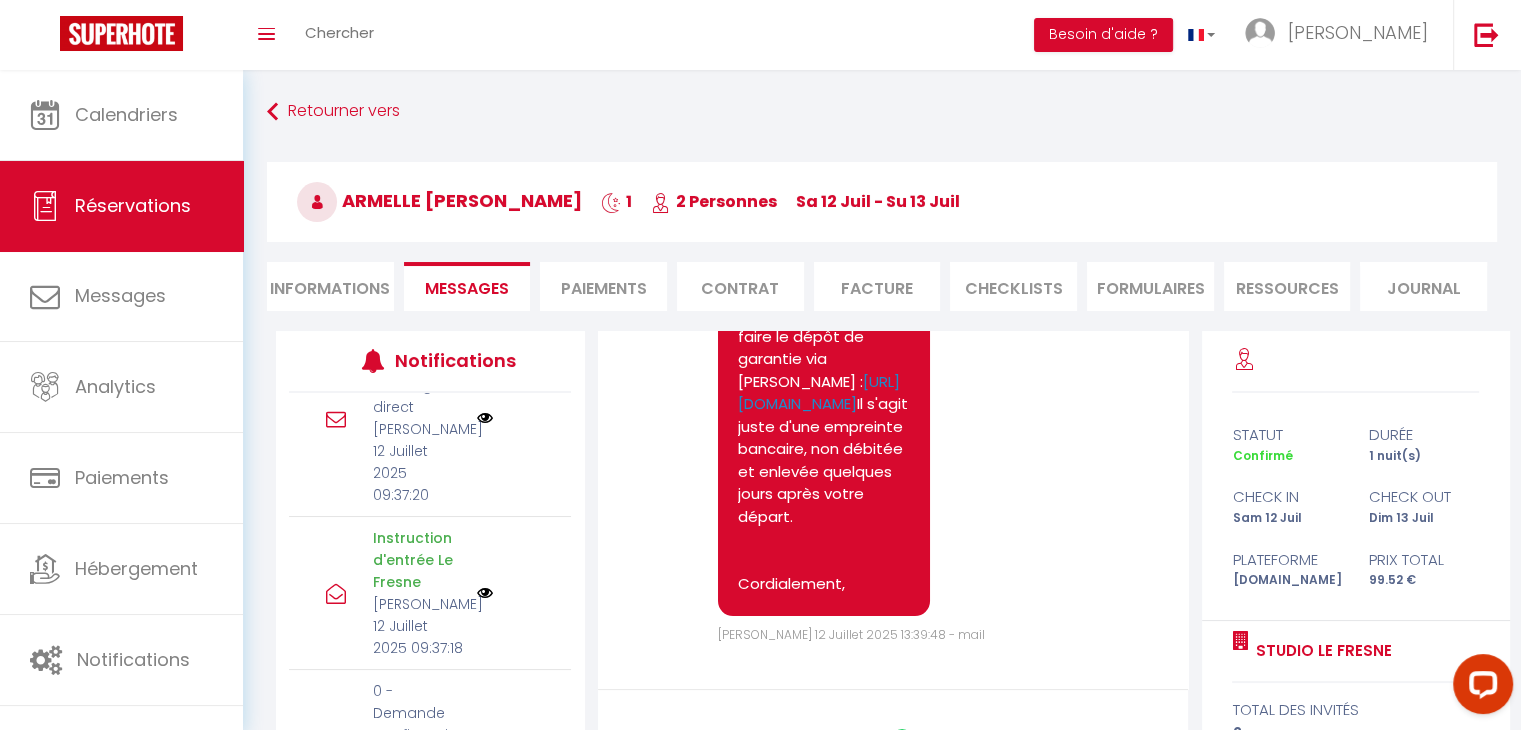 click at bounding box center (485, 593) 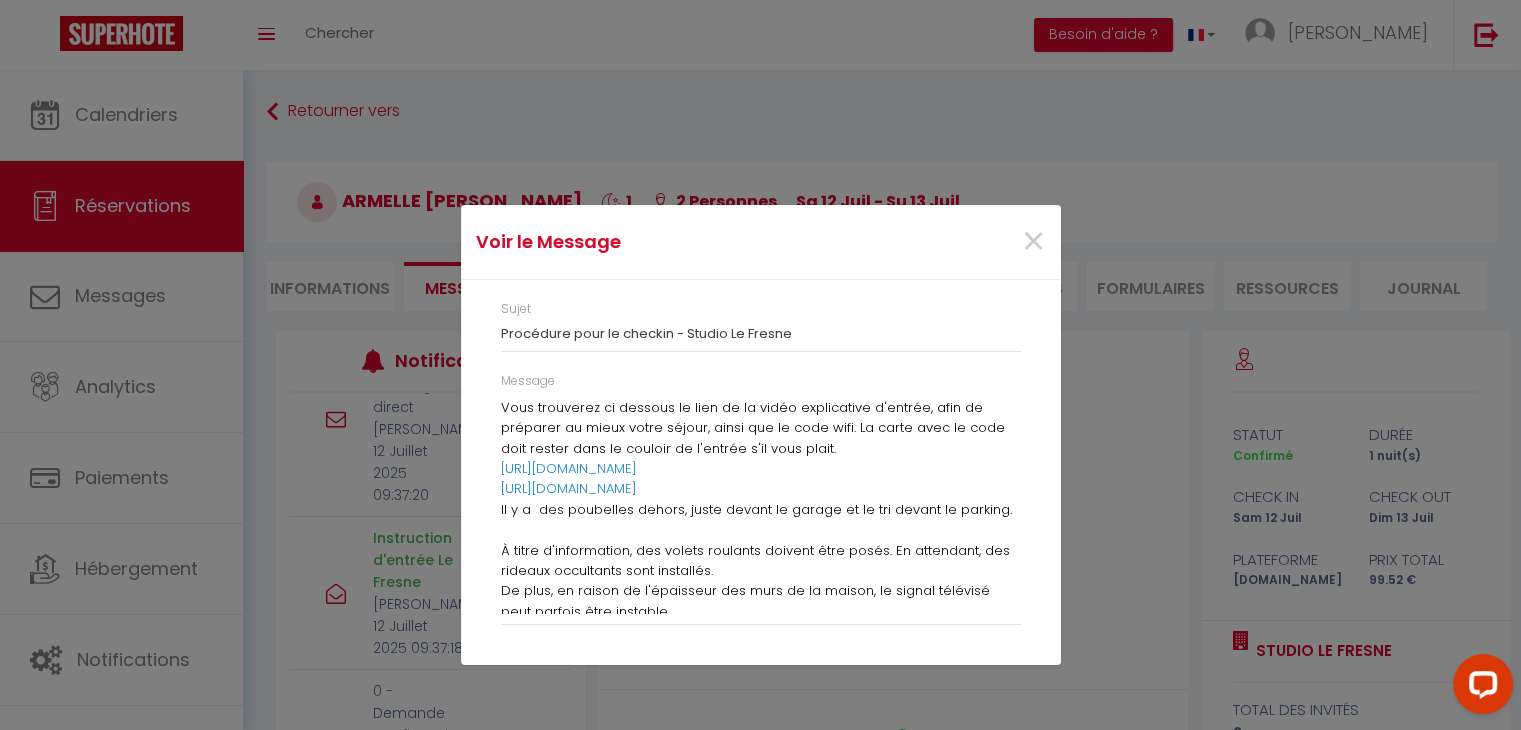 scroll, scrollTop: 150, scrollLeft: 0, axis: vertical 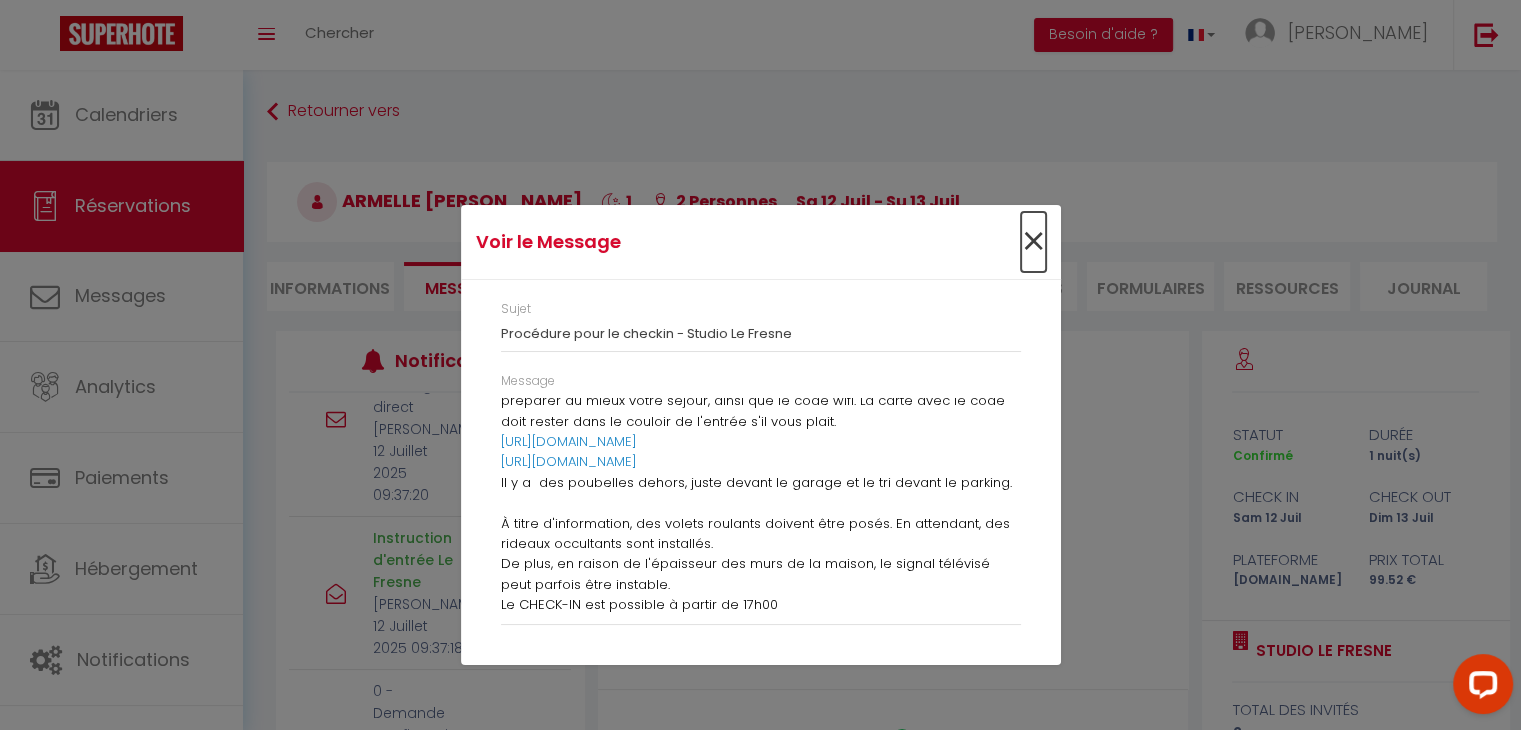click on "×" at bounding box center [1033, 242] 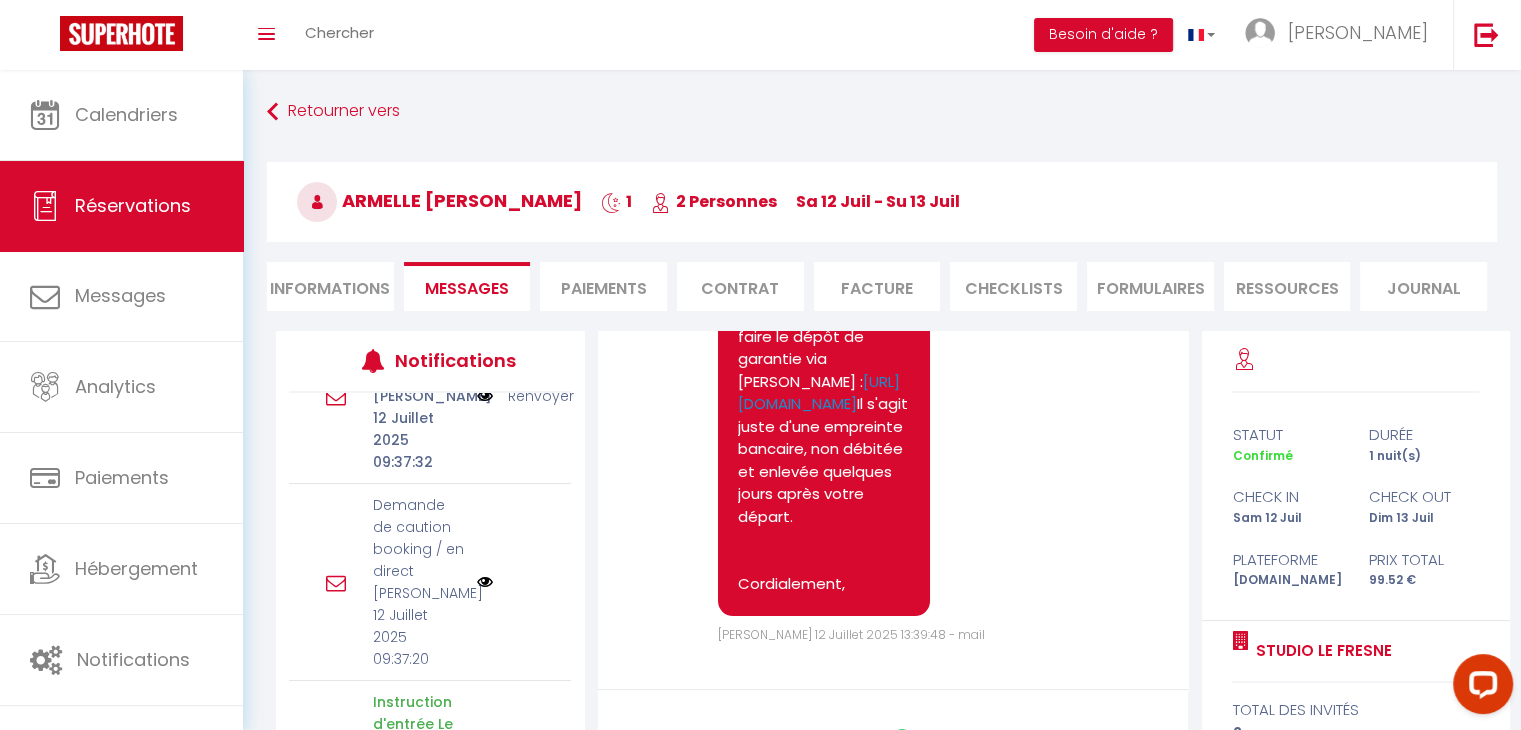 scroll, scrollTop: 860, scrollLeft: 0, axis: vertical 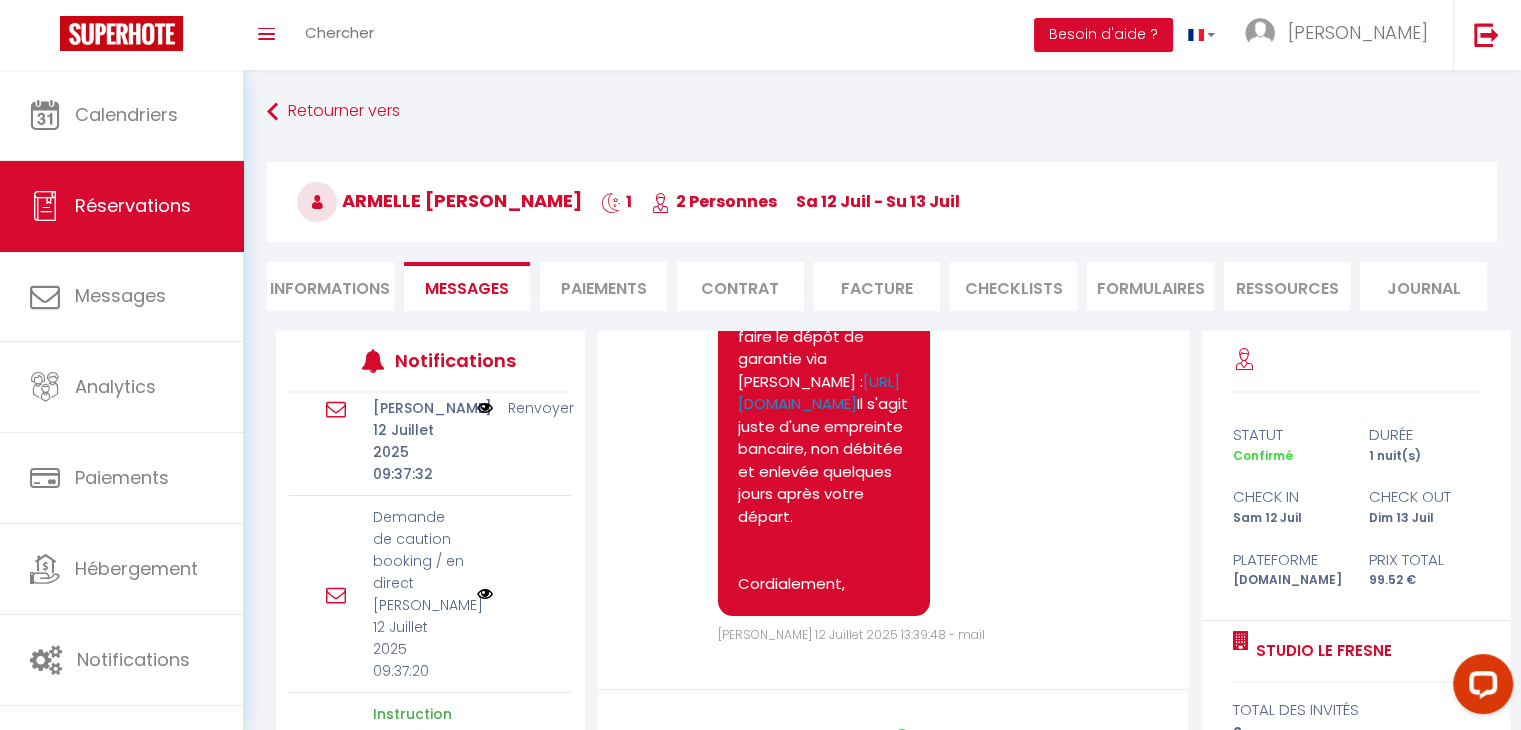 click at bounding box center [485, 594] 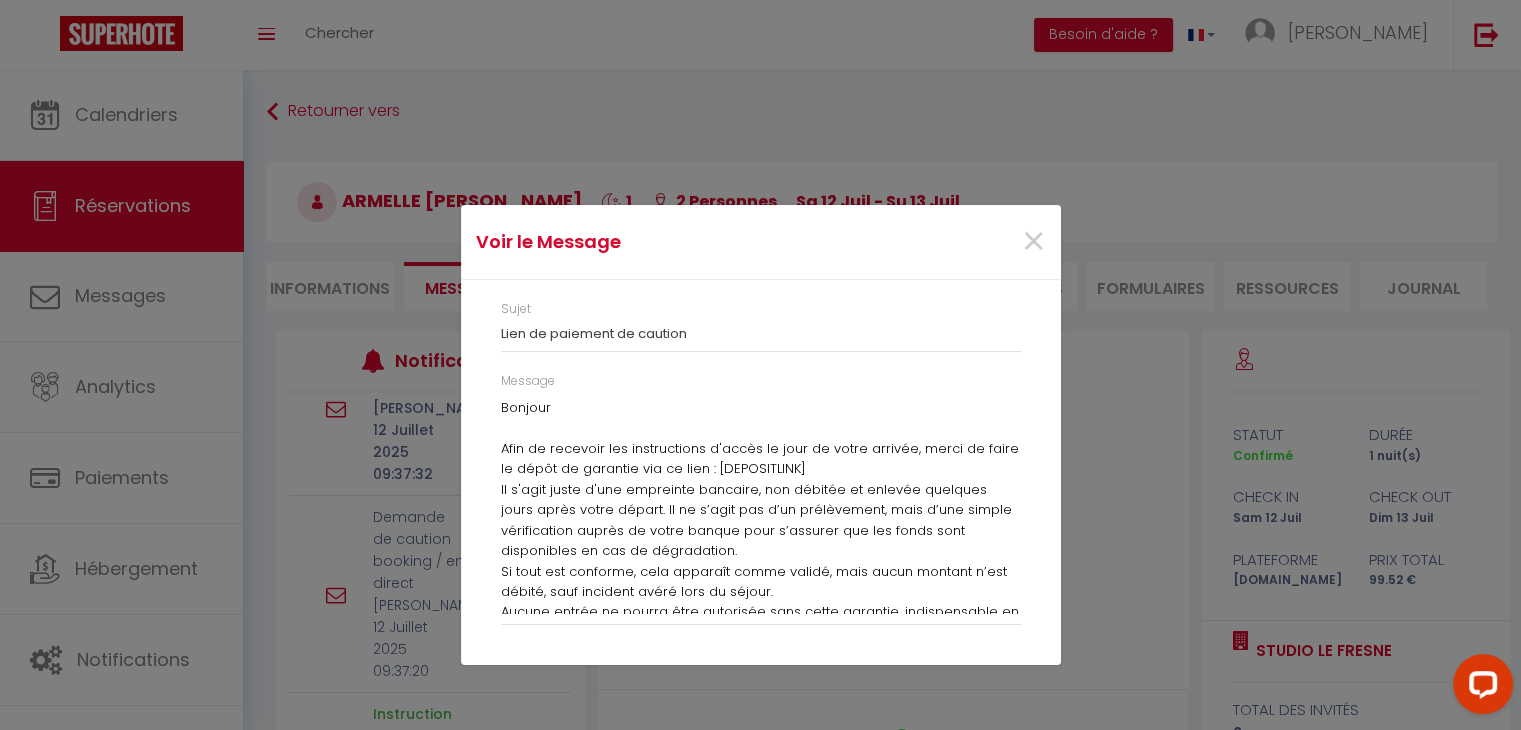 scroll, scrollTop: 69, scrollLeft: 0, axis: vertical 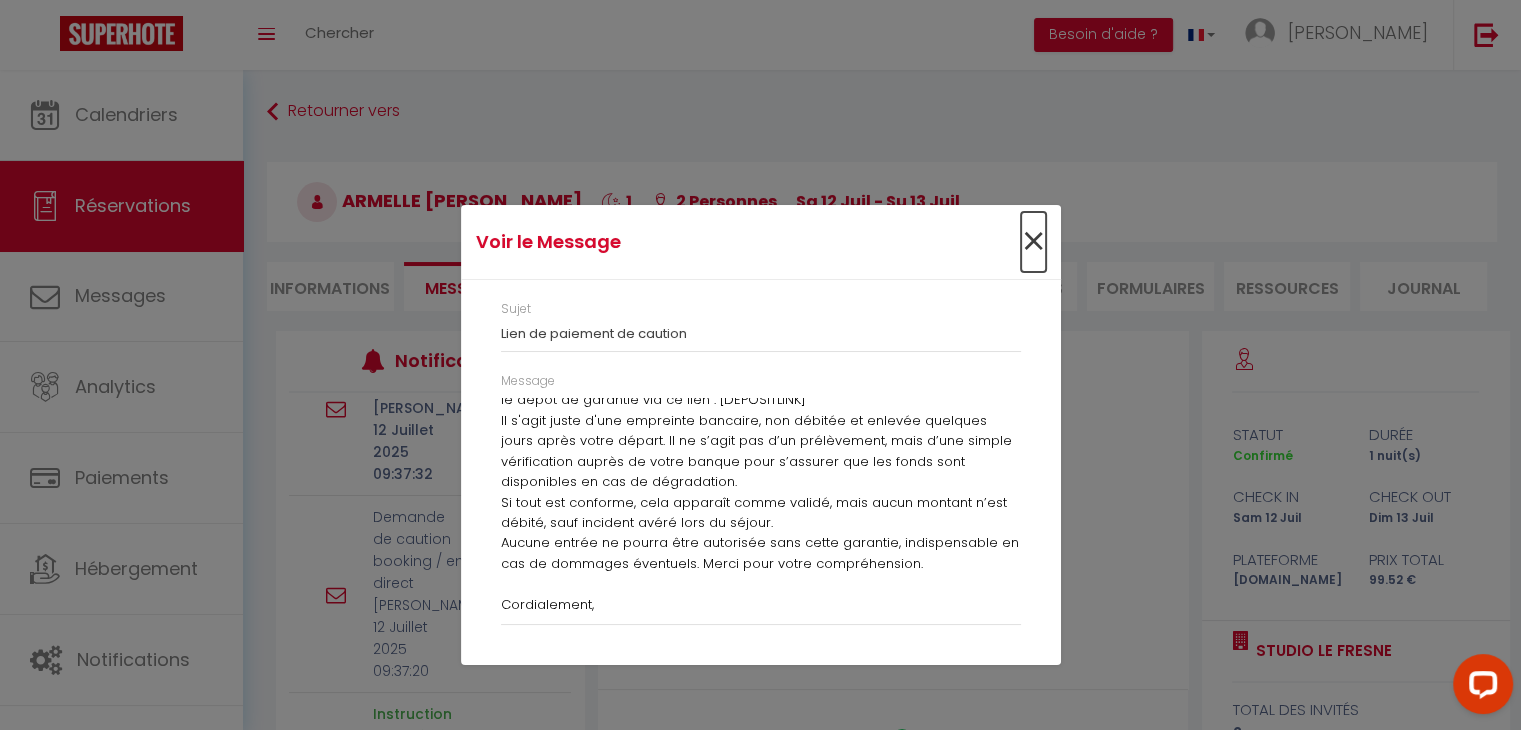 click on "×" at bounding box center [1033, 242] 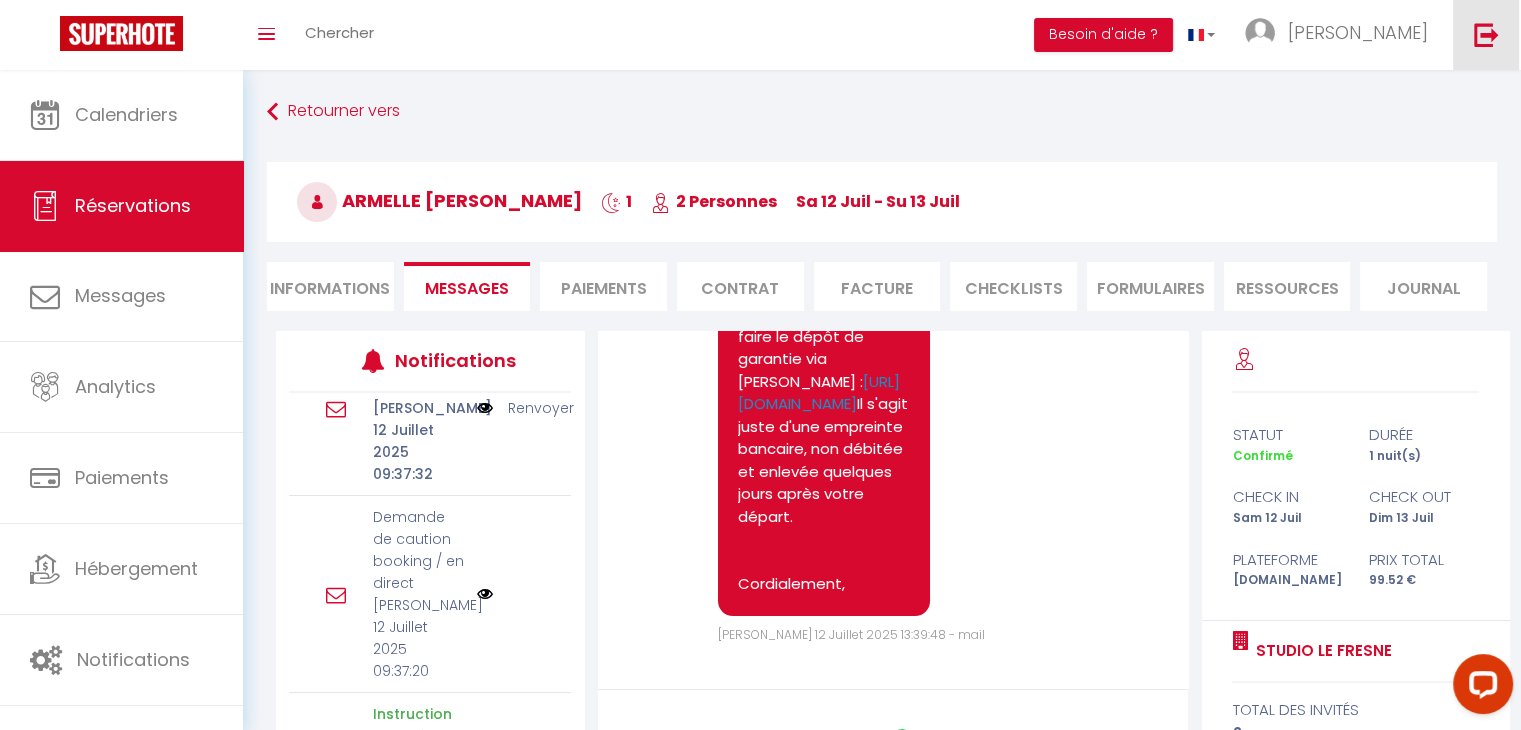 click at bounding box center [1486, 35] 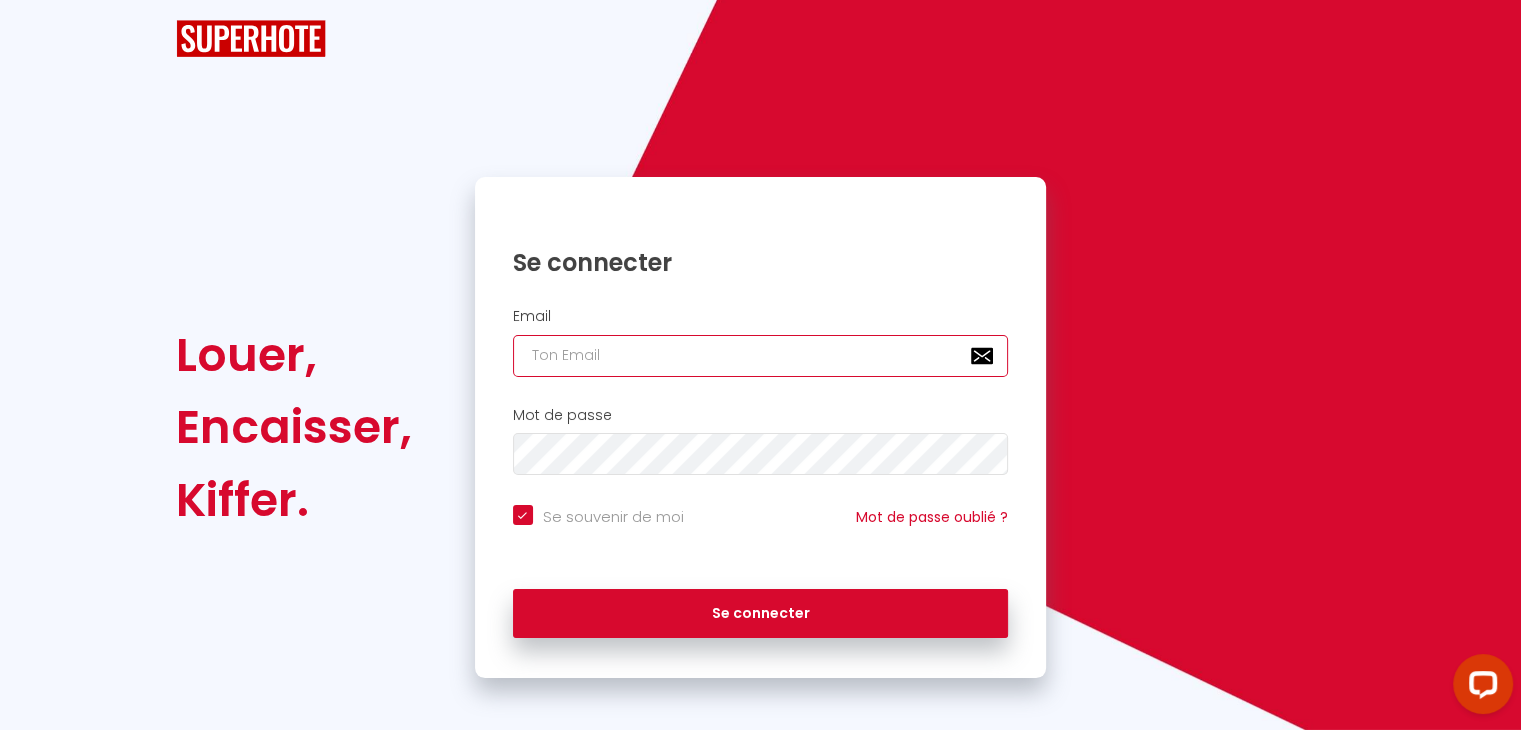 paste on "[EMAIL_ADDRESS][DOMAIN_NAME]" 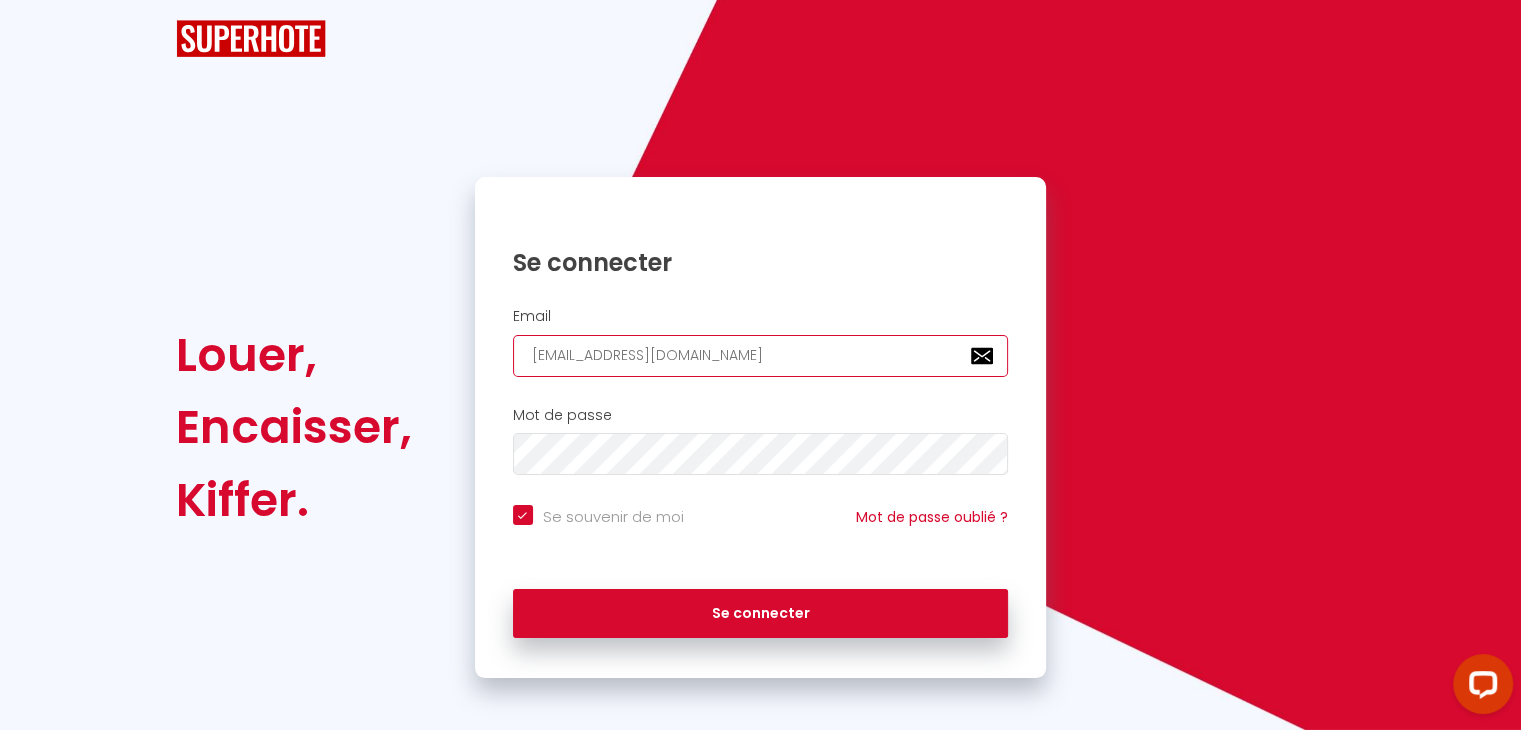 click on "[EMAIL_ADDRESS][DOMAIN_NAME]" at bounding box center [761, 356] 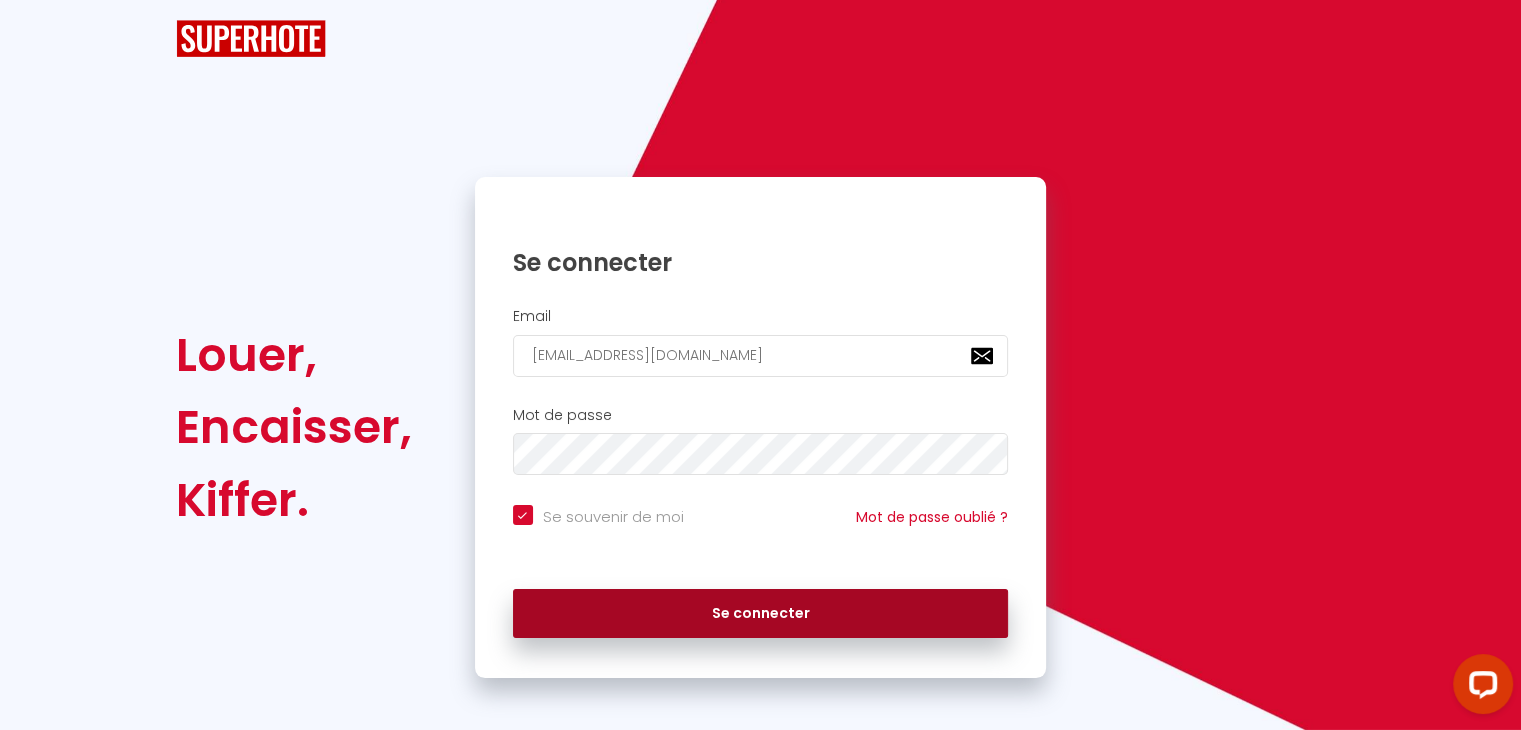 click on "Se connecter" at bounding box center (761, 614) 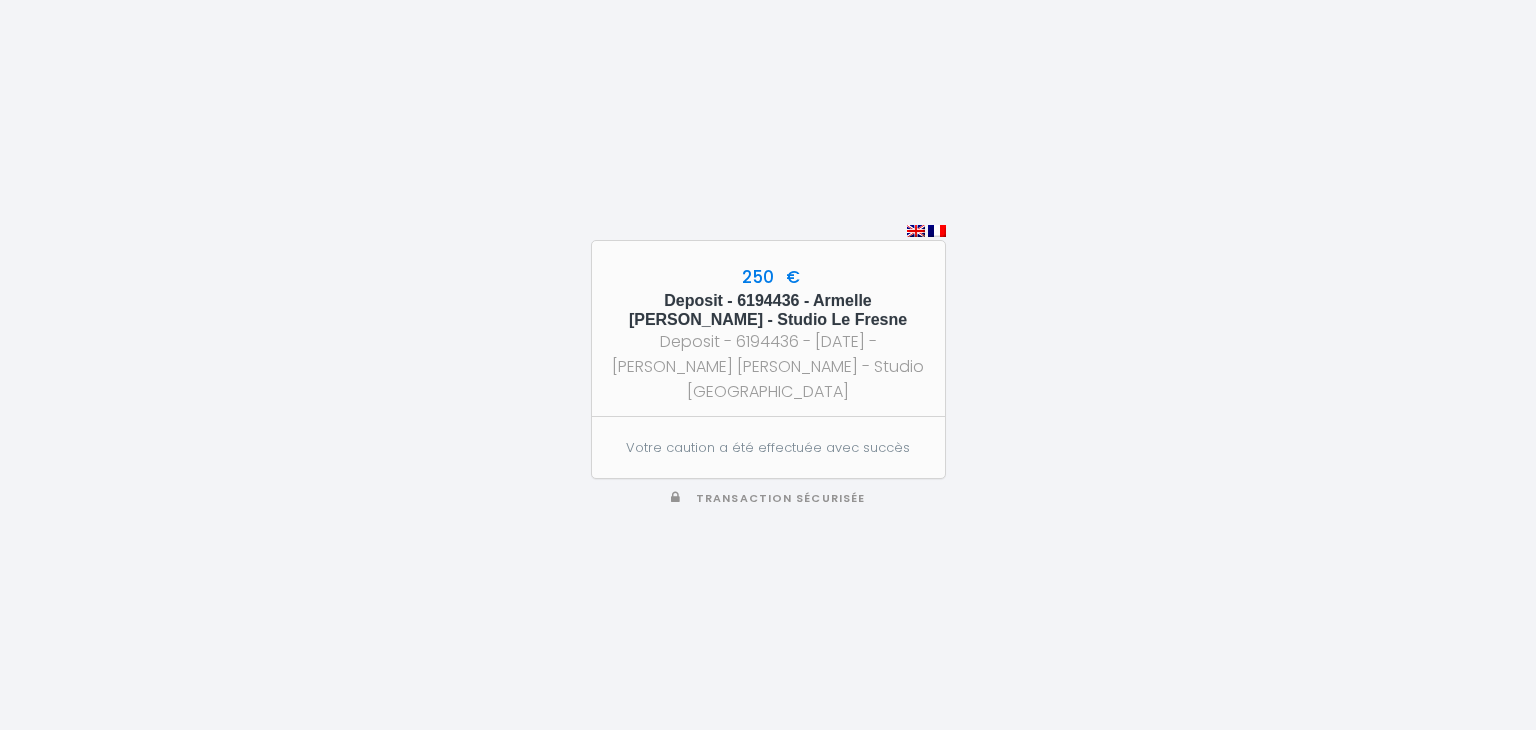 scroll, scrollTop: 0, scrollLeft: 0, axis: both 